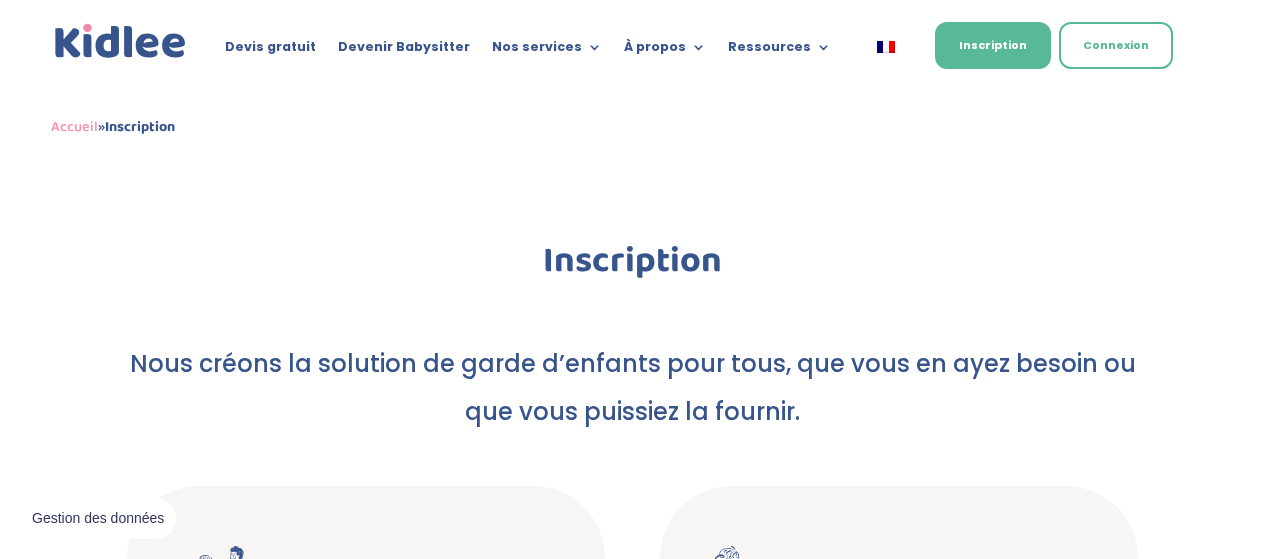 scroll, scrollTop: 0, scrollLeft: 0, axis: both 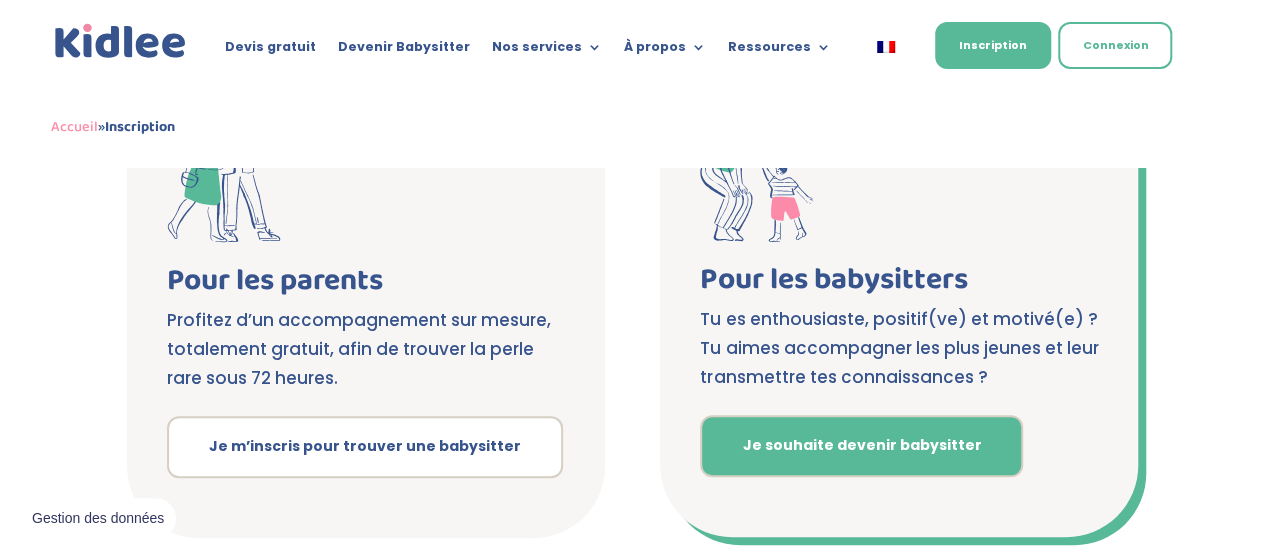 click on "Je souhaite devenir babysitter" at bounding box center (861, 446) 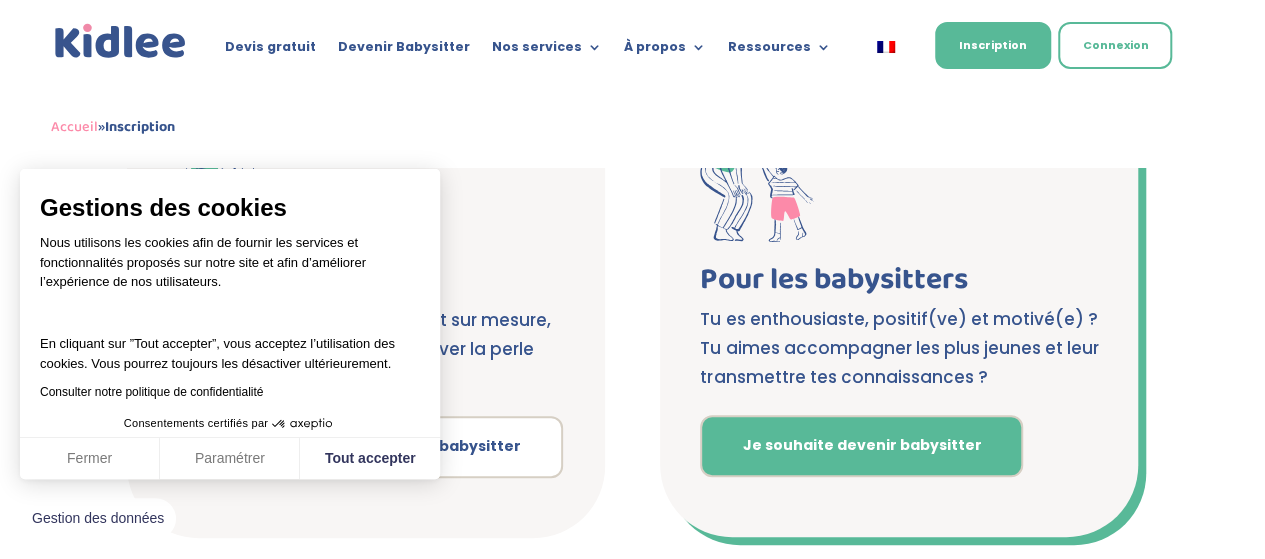 scroll, scrollTop: 430, scrollLeft: 0, axis: vertical 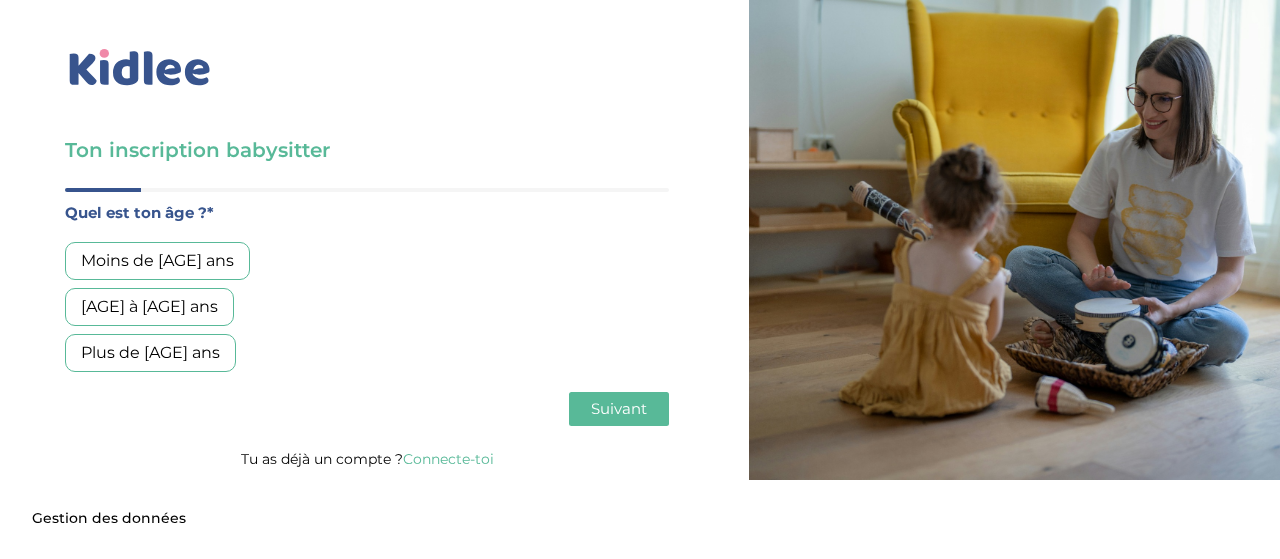 click on "Moins de [AGE] ans" at bounding box center (157, 261) 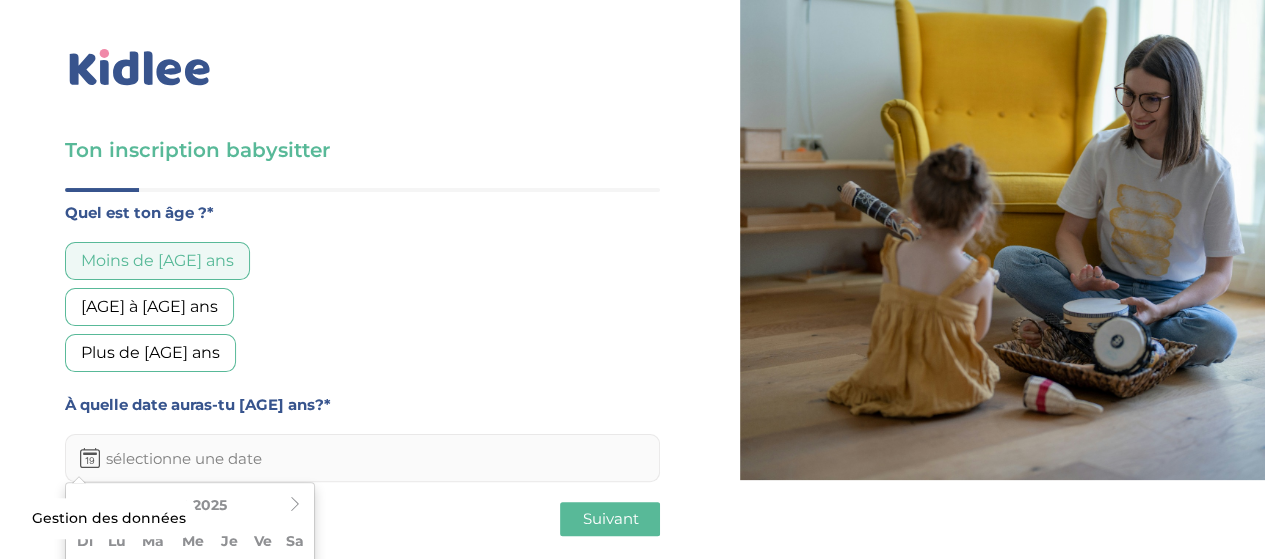 click at bounding box center [362, 458] 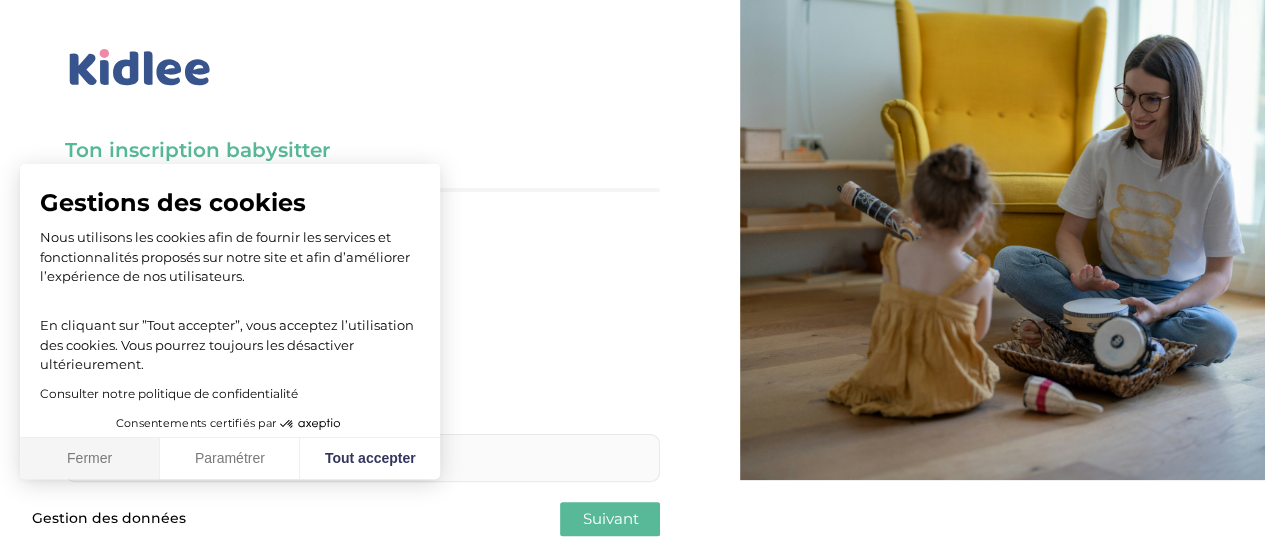 click on "Fermer" at bounding box center [90, 459] 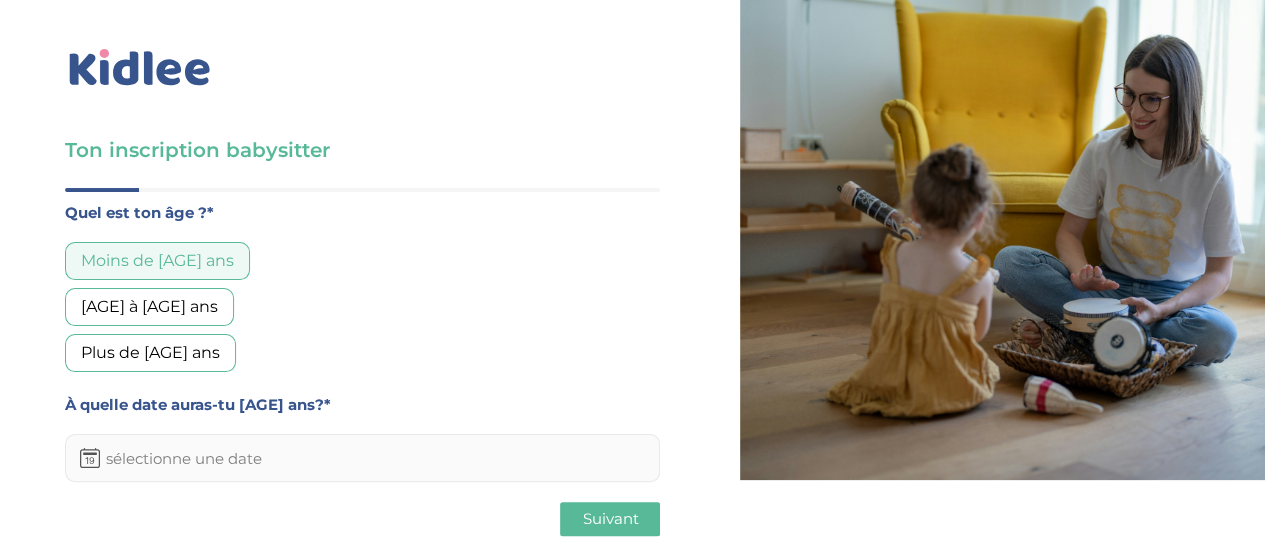 click at bounding box center (362, 458) 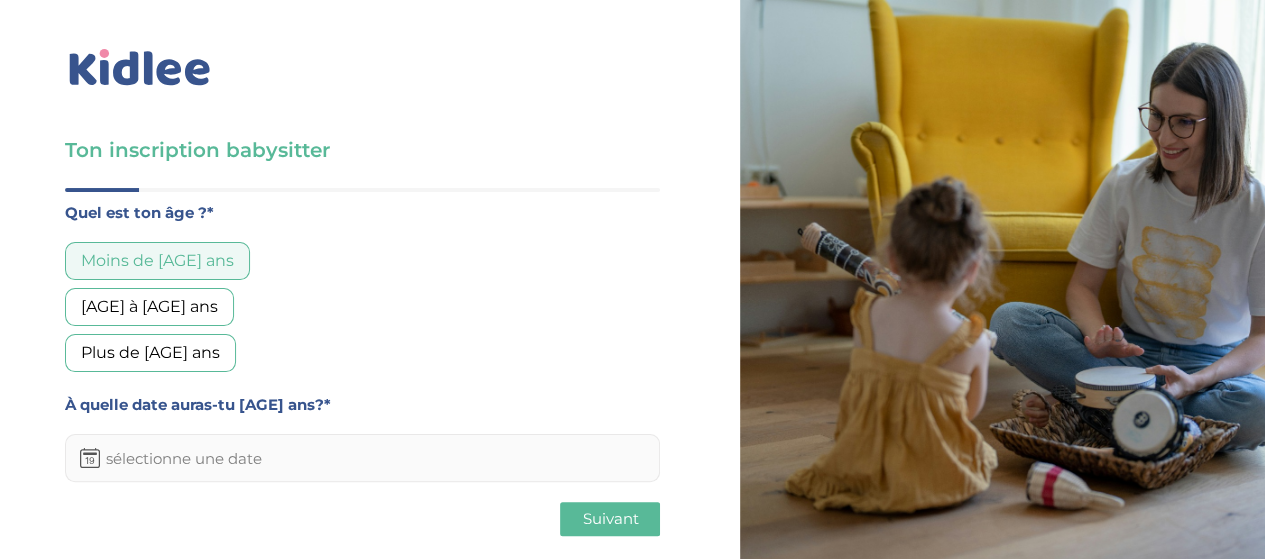 scroll, scrollTop: 31, scrollLeft: 0, axis: vertical 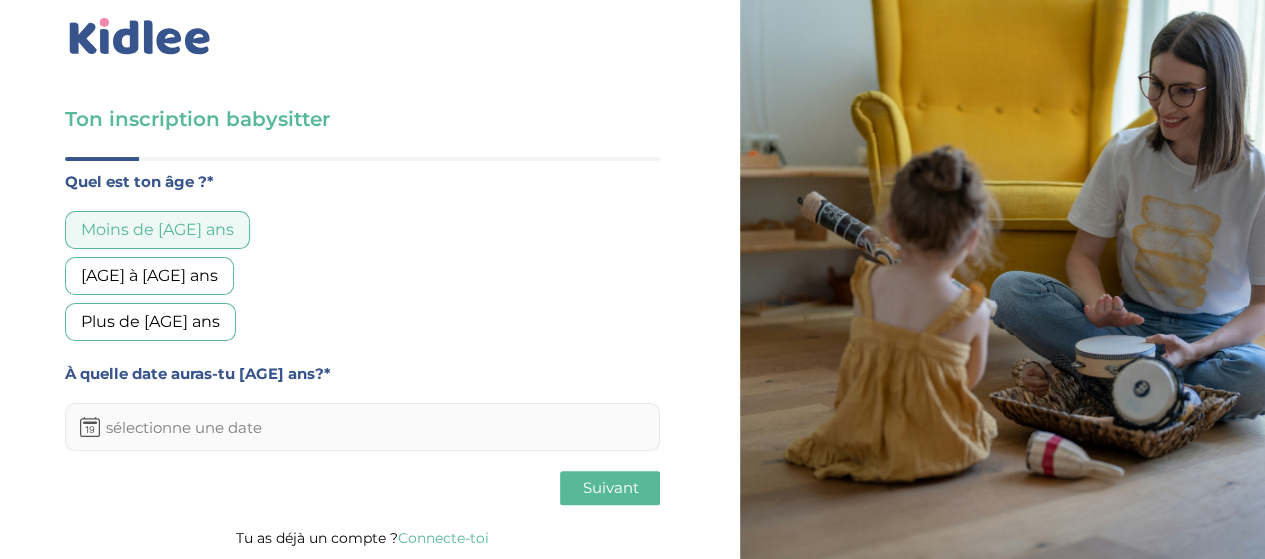 click at bounding box center (362, 427) 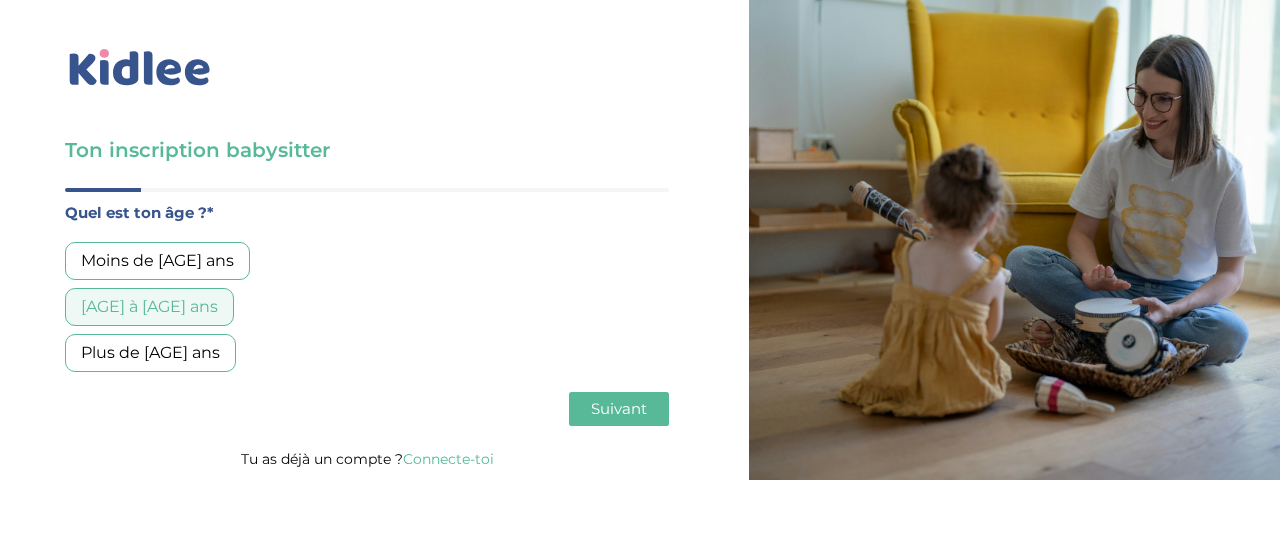 click on "Moins de [AGE] ans" at bounding box center (157, 261) 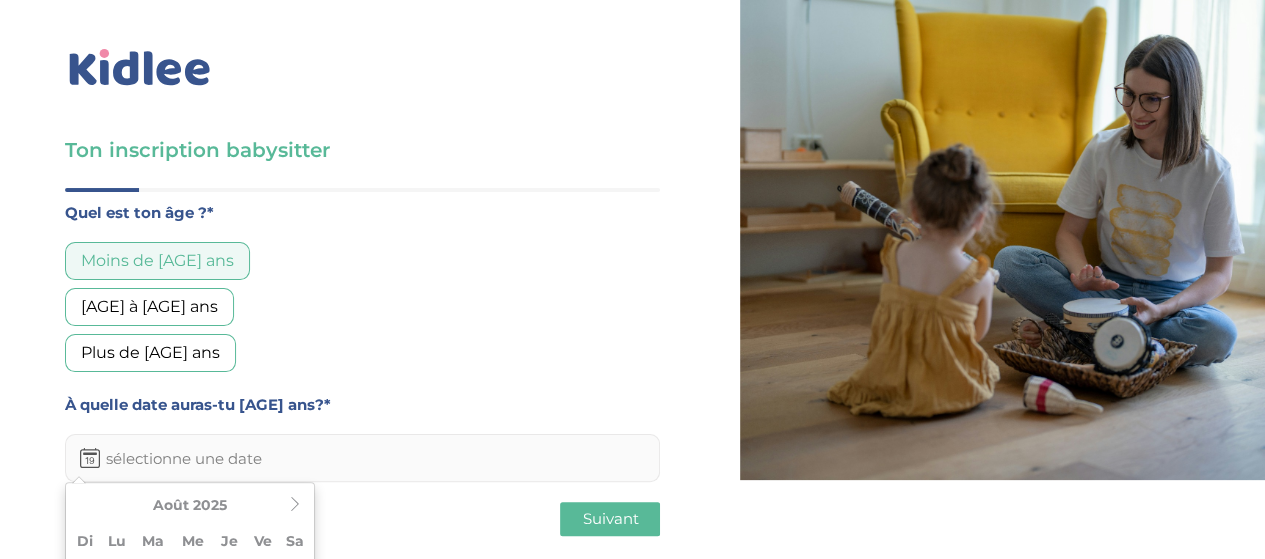 click at bounding box center [362, 458] 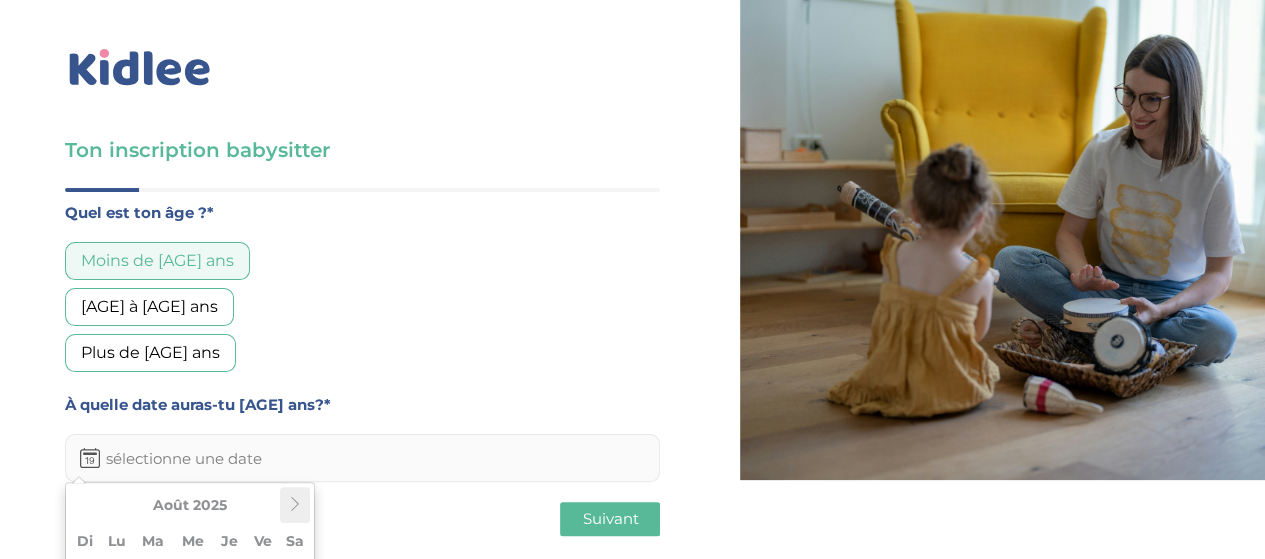 click at bounding box center (295, 504) 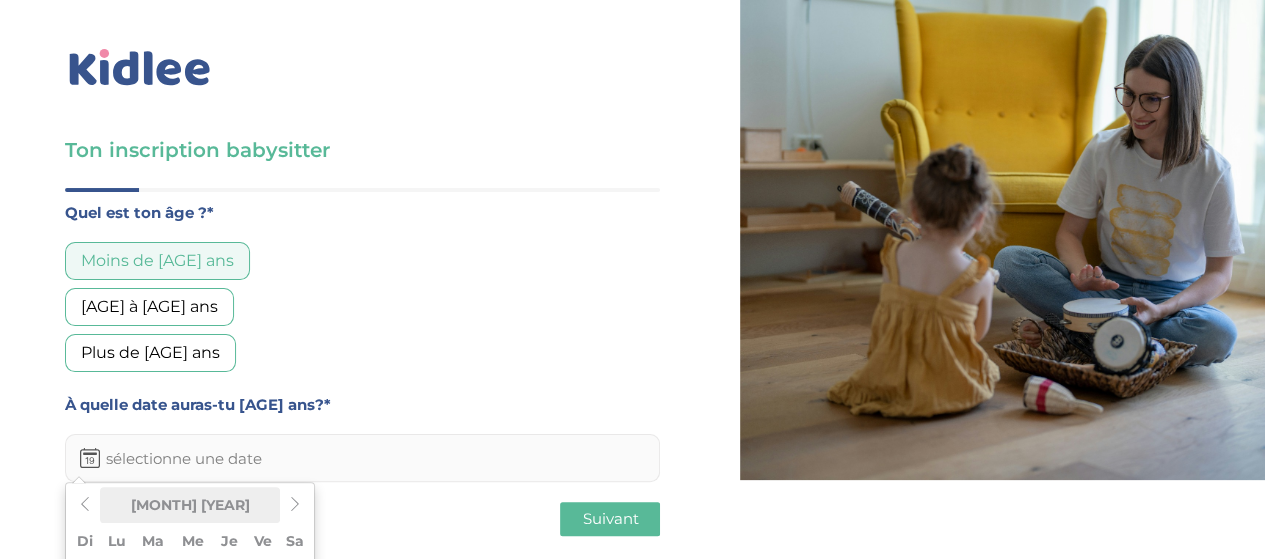 click on "[MONTH] [YEAR]" at bounding box center (190, 505) 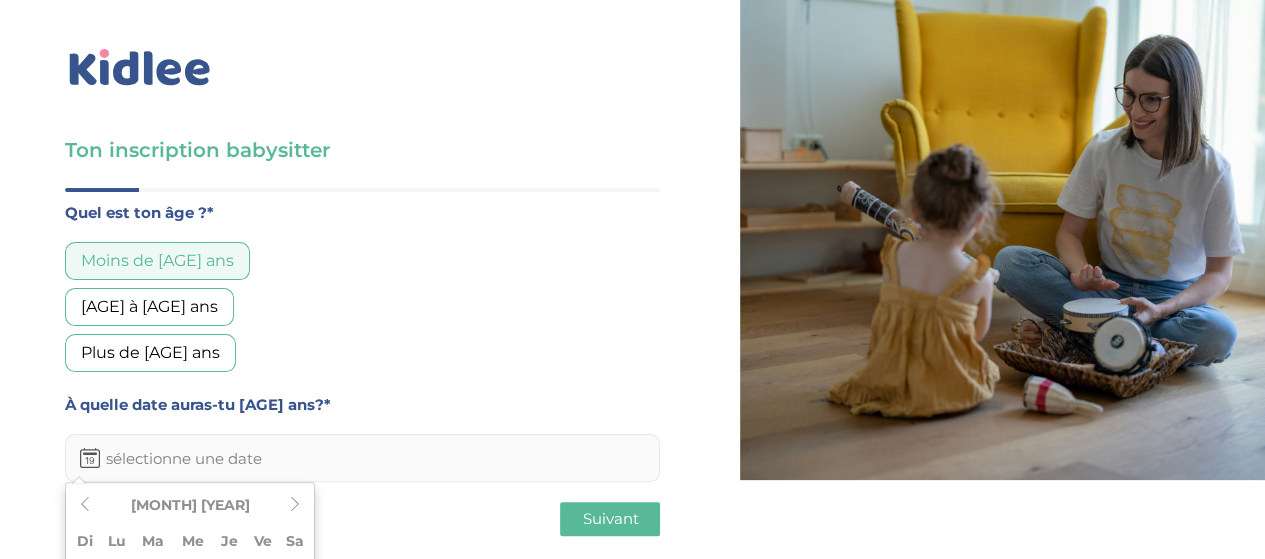 click at bounding box center [362, 458] 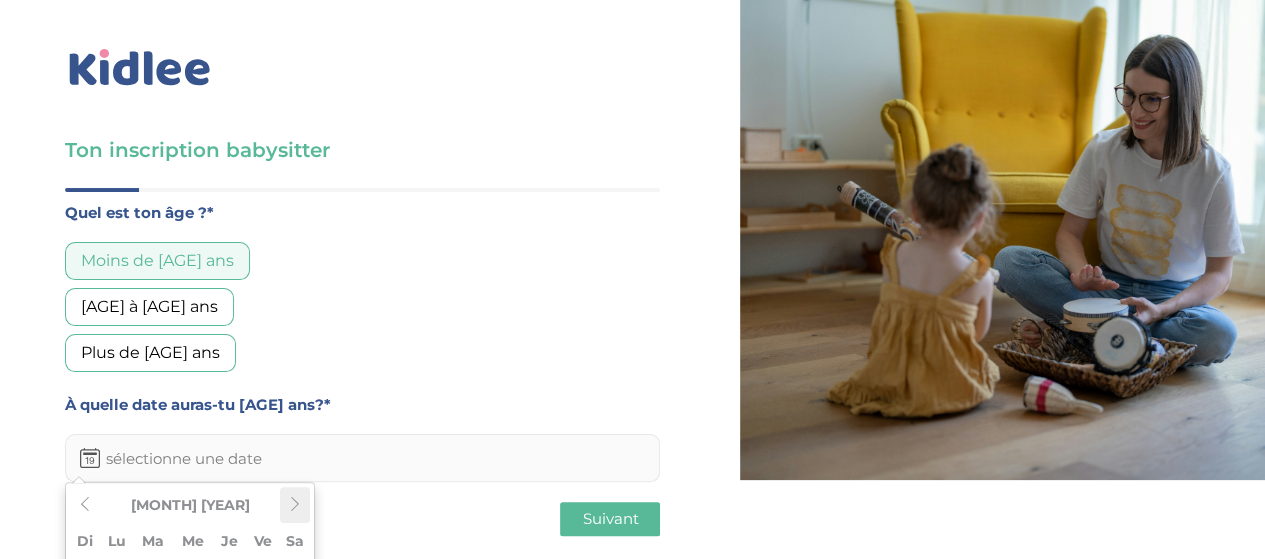 click at bounding box center (295, 504) 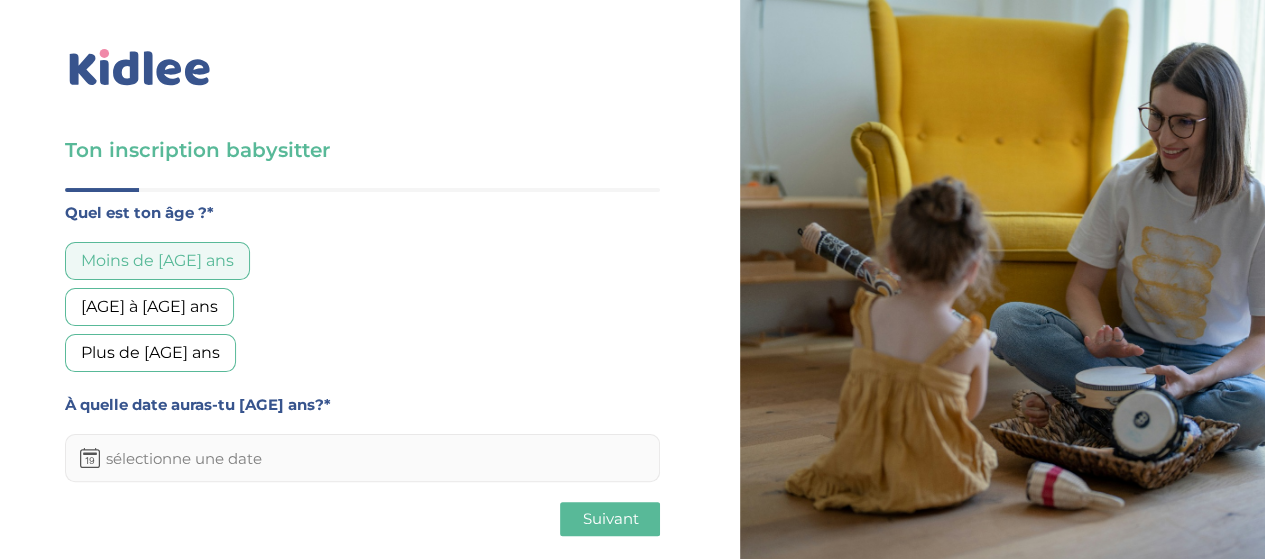 scroll, scrollTop: 31, scrollLeft: 0, axis: vertical 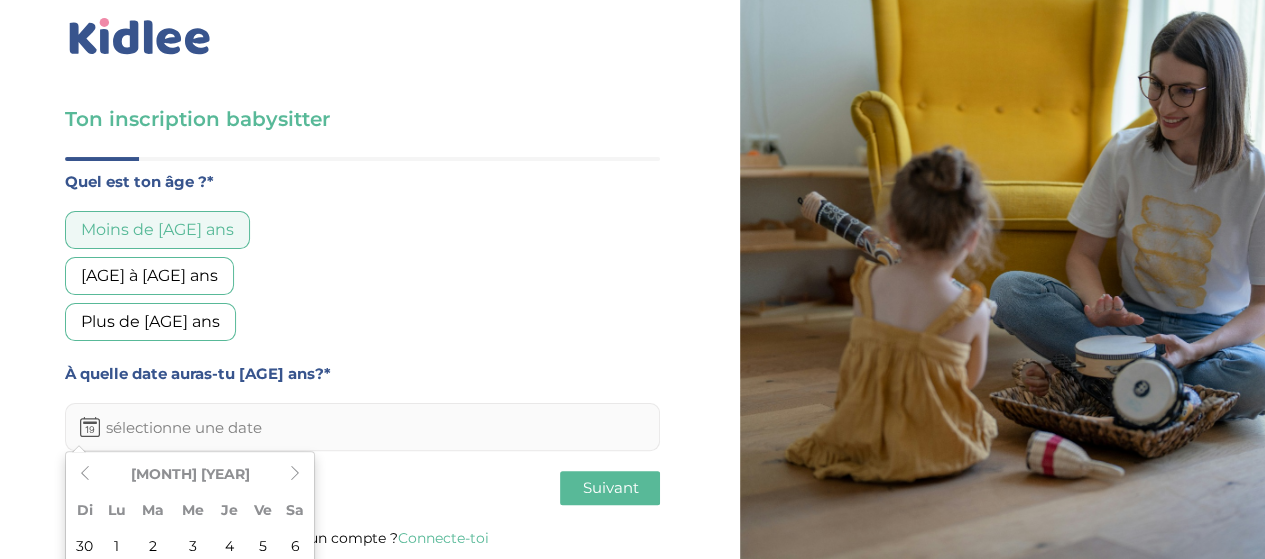 click at bounding box center [362, 427] 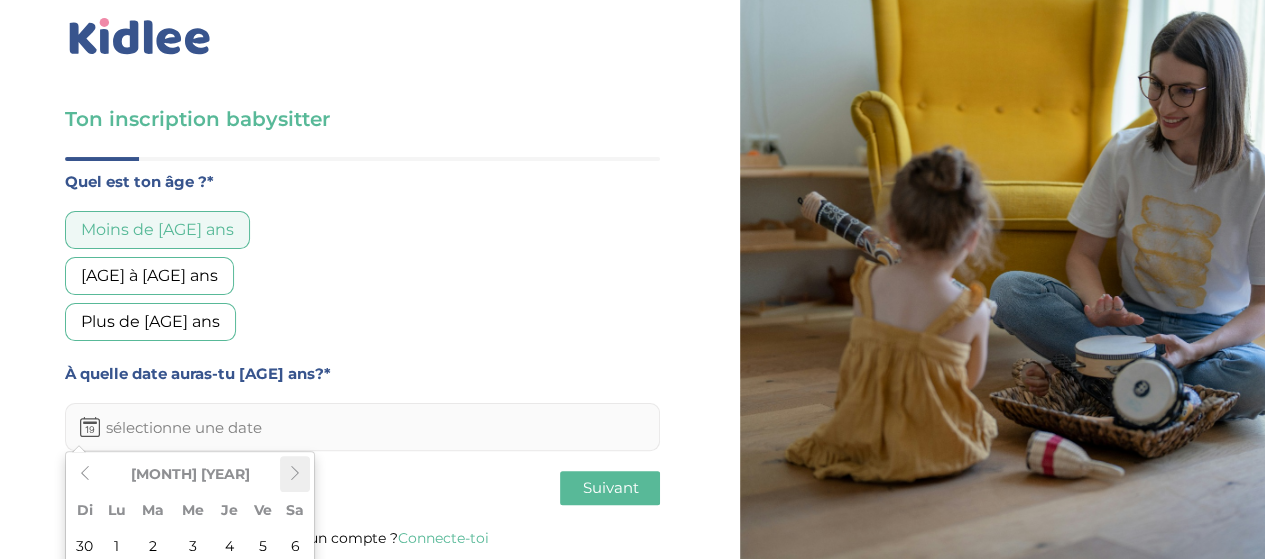 click at bounding box center (295, 474) 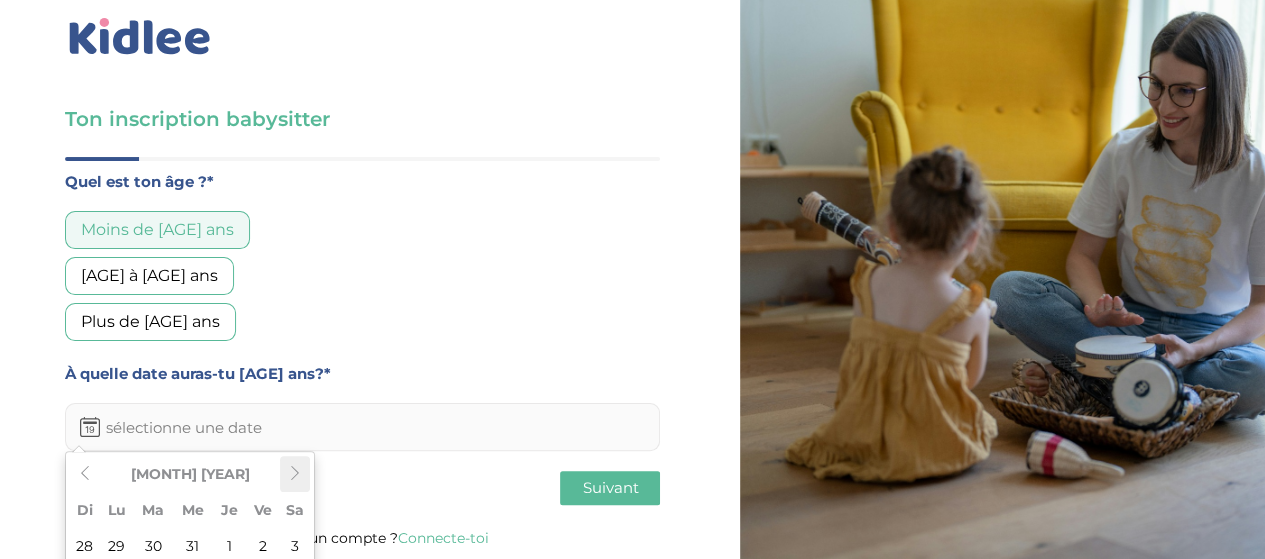click at bounding box center (295, 474) 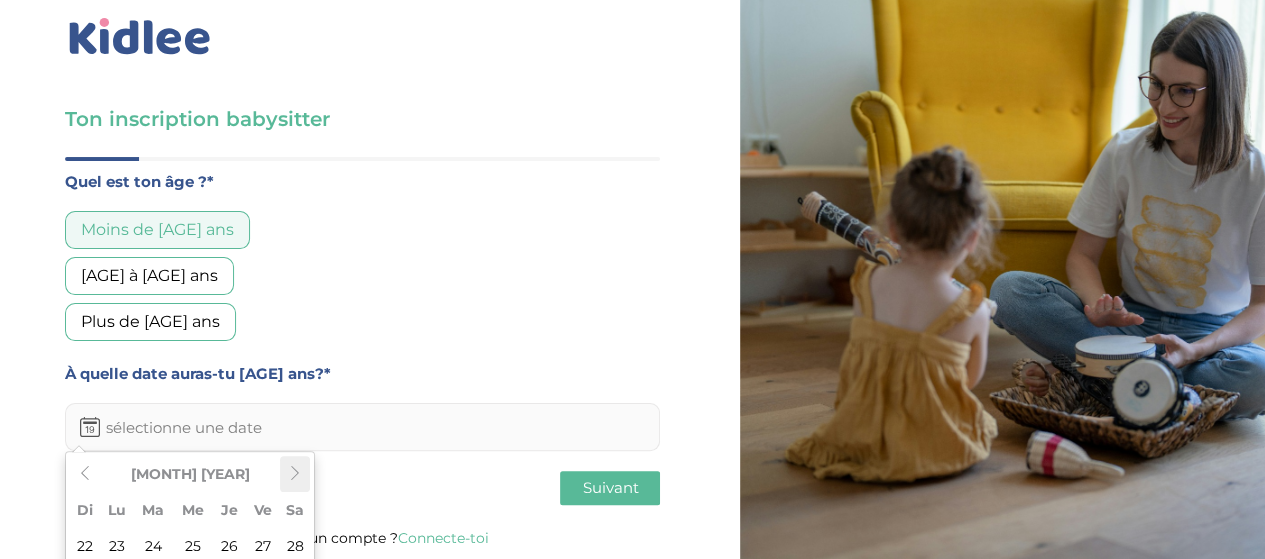 click at bounding box center (295, 474) 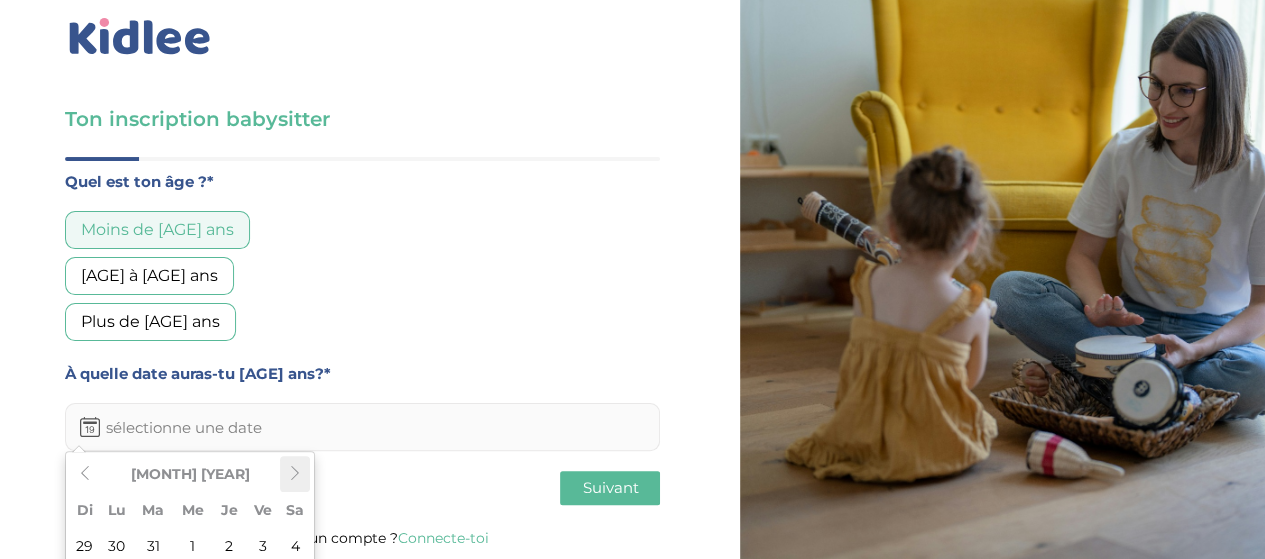 click at bounding box center [295, 474] 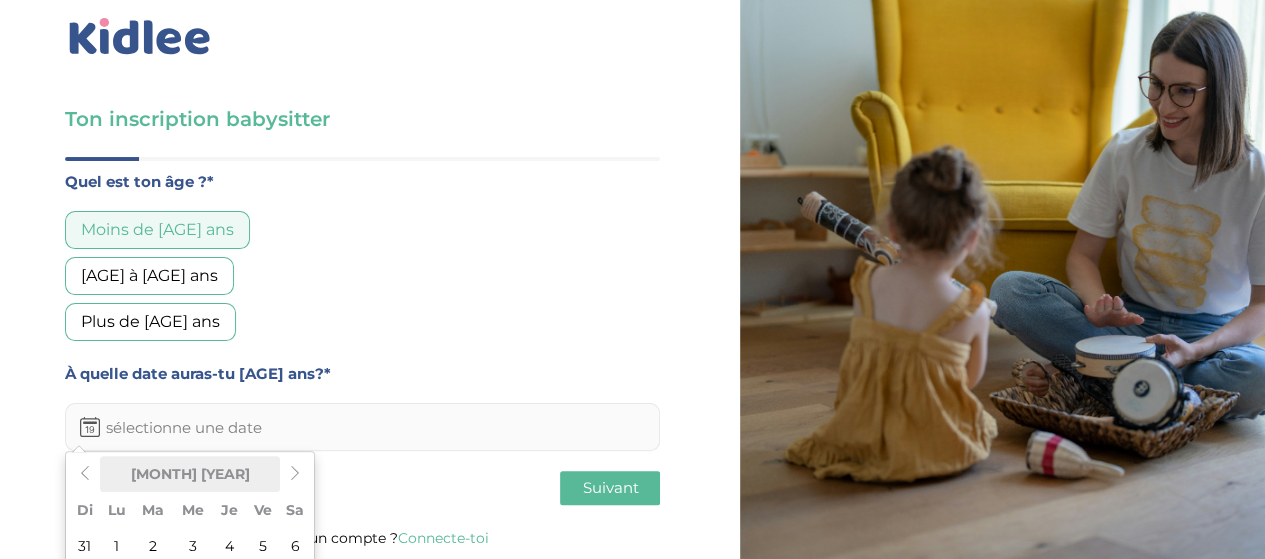 click on "[MONTH] [YEAR]" at bounding box center [190, 474] 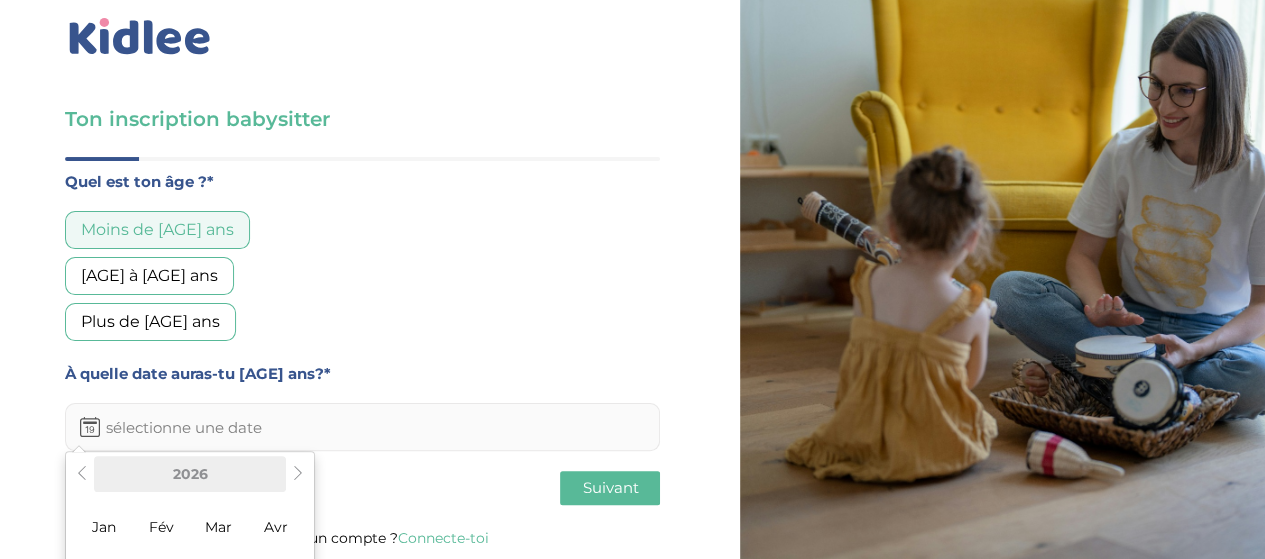 click on "2026" at bounding box center (190, 474) 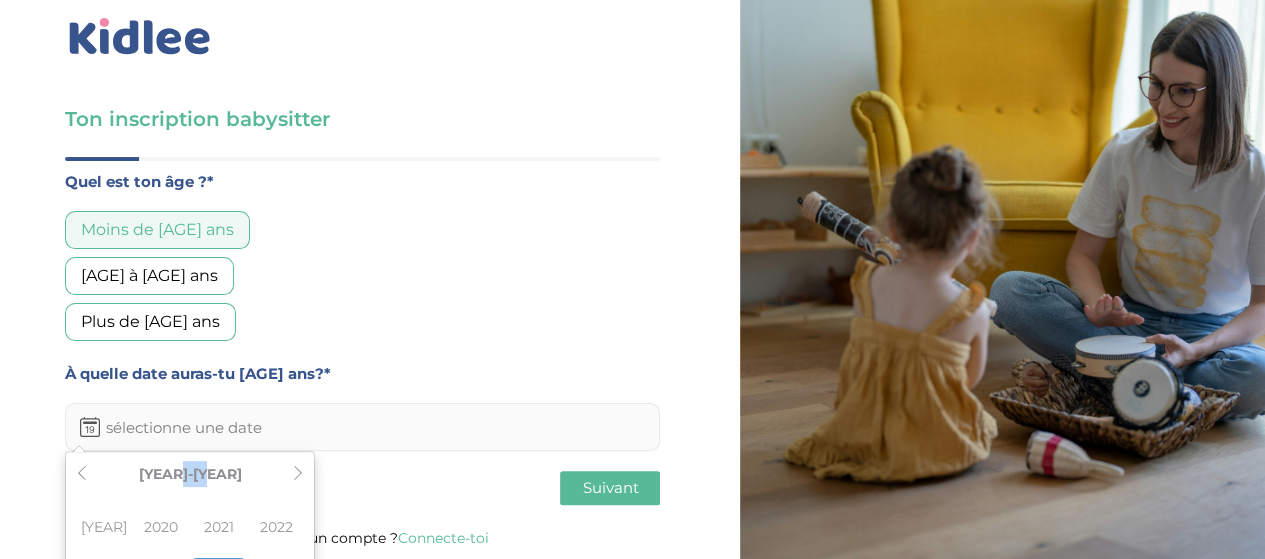 click on "[YEAR]-[YEAR]" at bounding box center (190, 474) 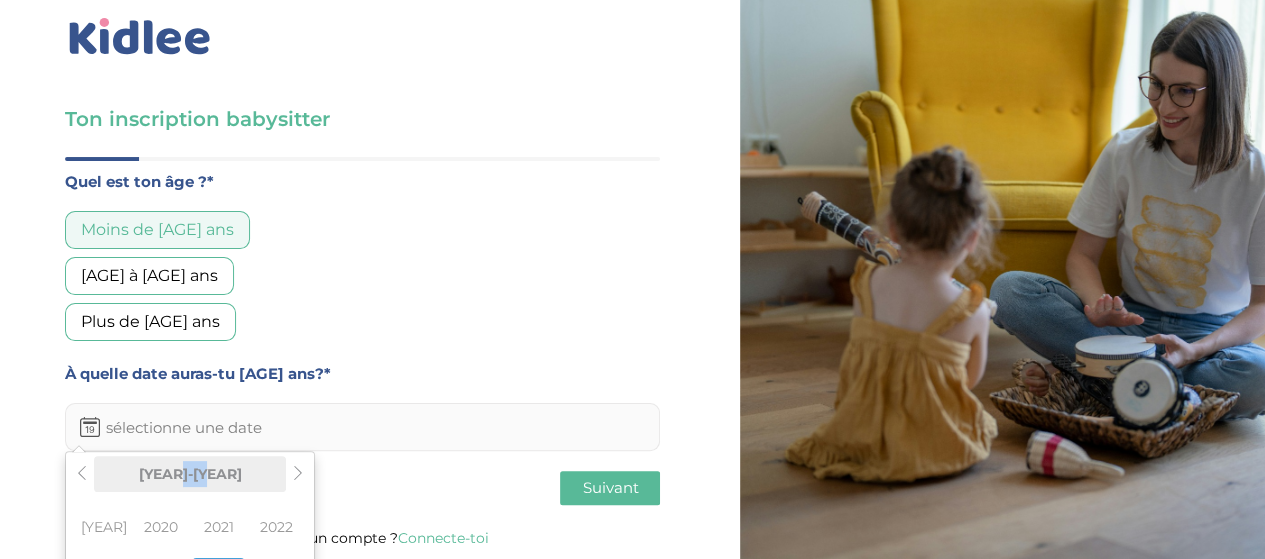 click on "[YEAR]-[YEAR]" at bounding box center [190, 474] 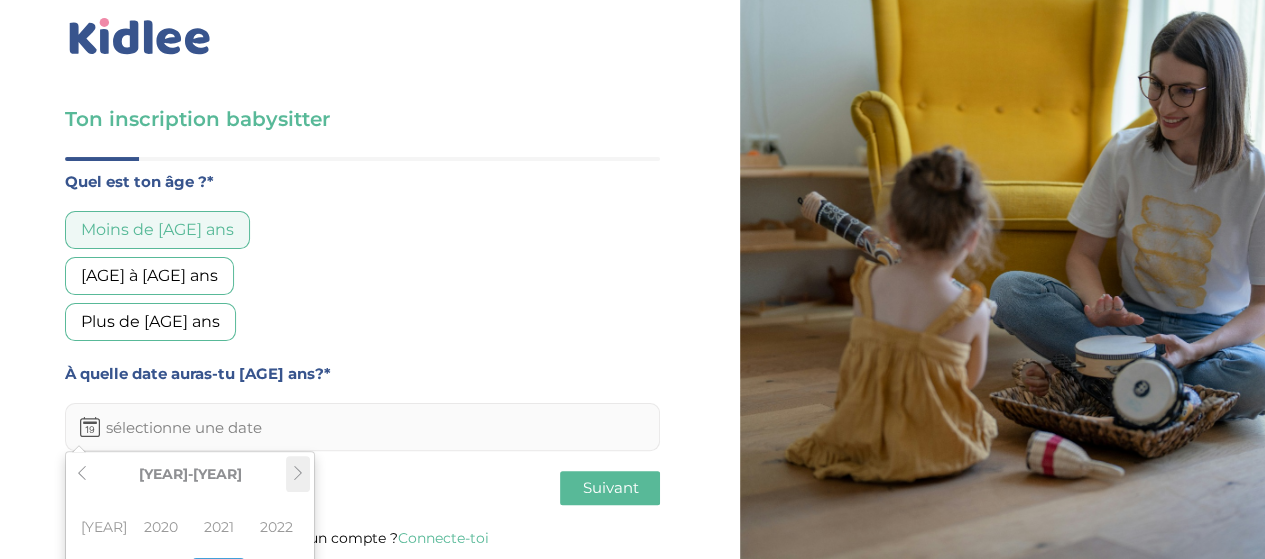 click at bounding box center (298, 473) 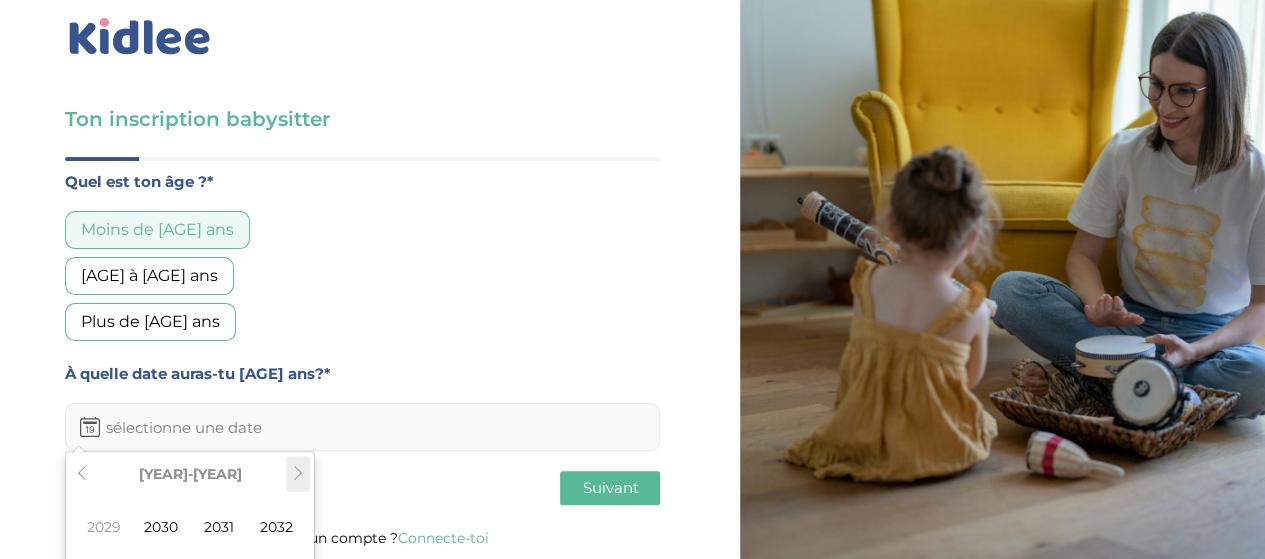click at bounding box center (298, 473) 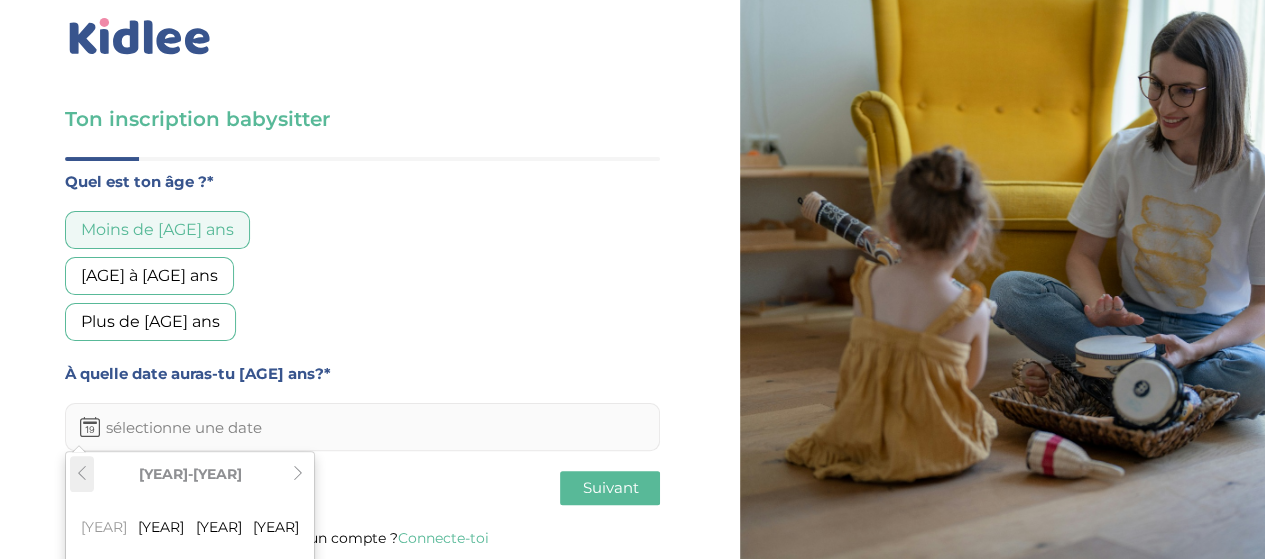 click at bounding box center [82, 473] 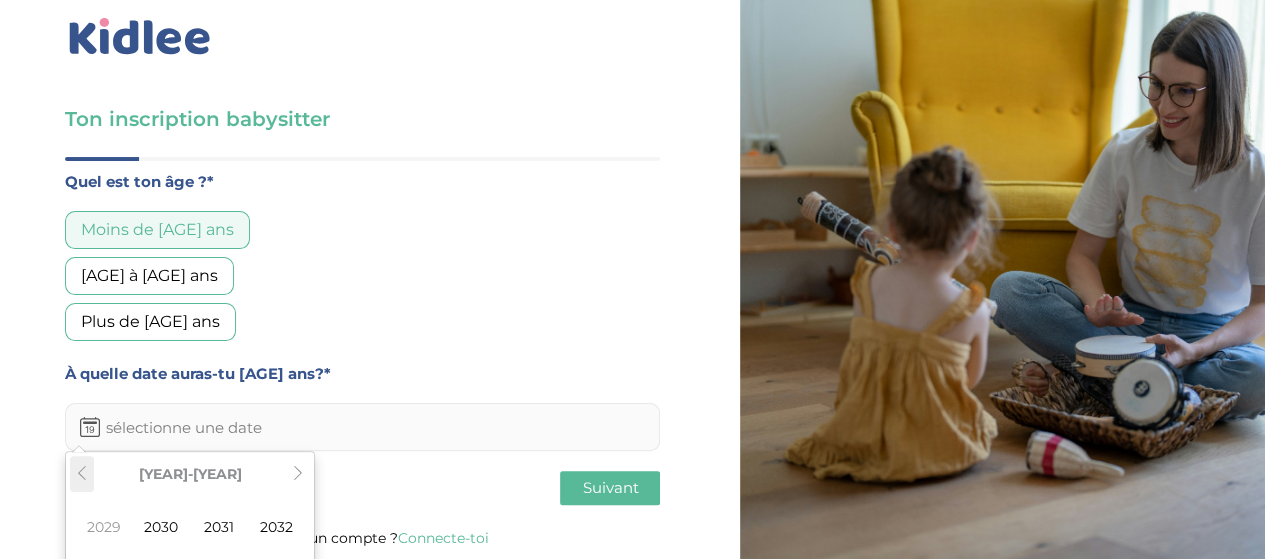 click at bounding box center [82, 473] 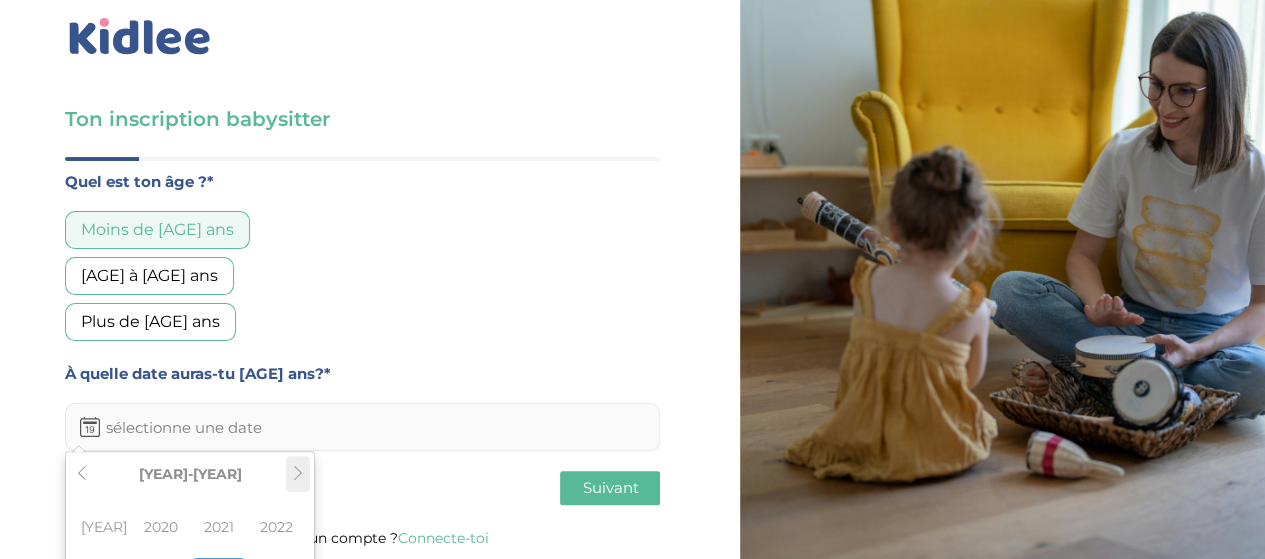 click at bounding box center (298, 474) 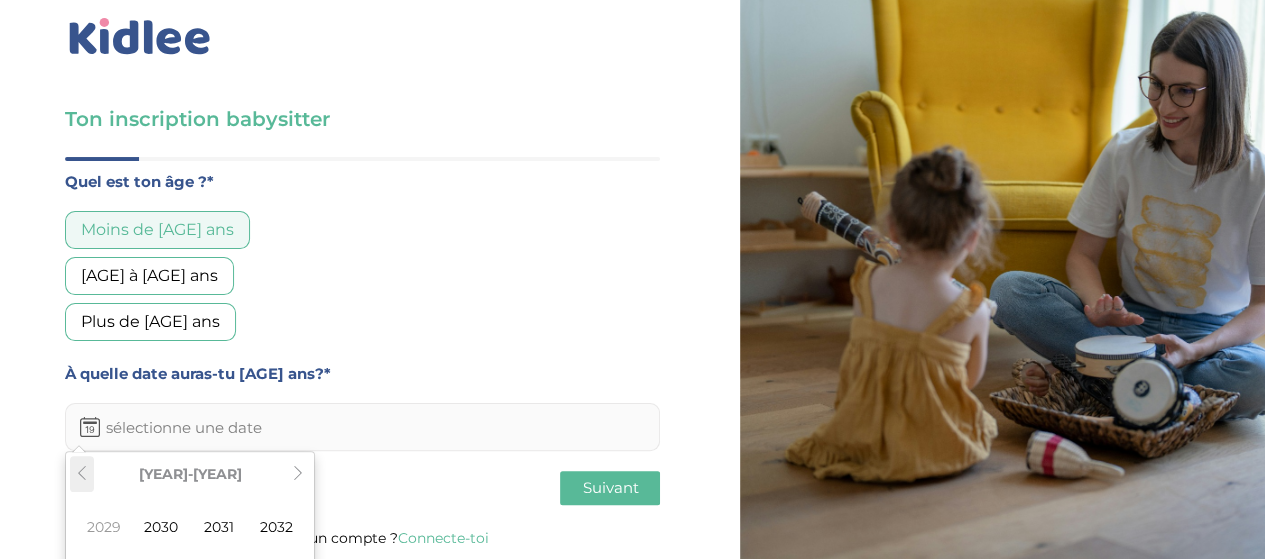 click at bounding box center [82, 473] 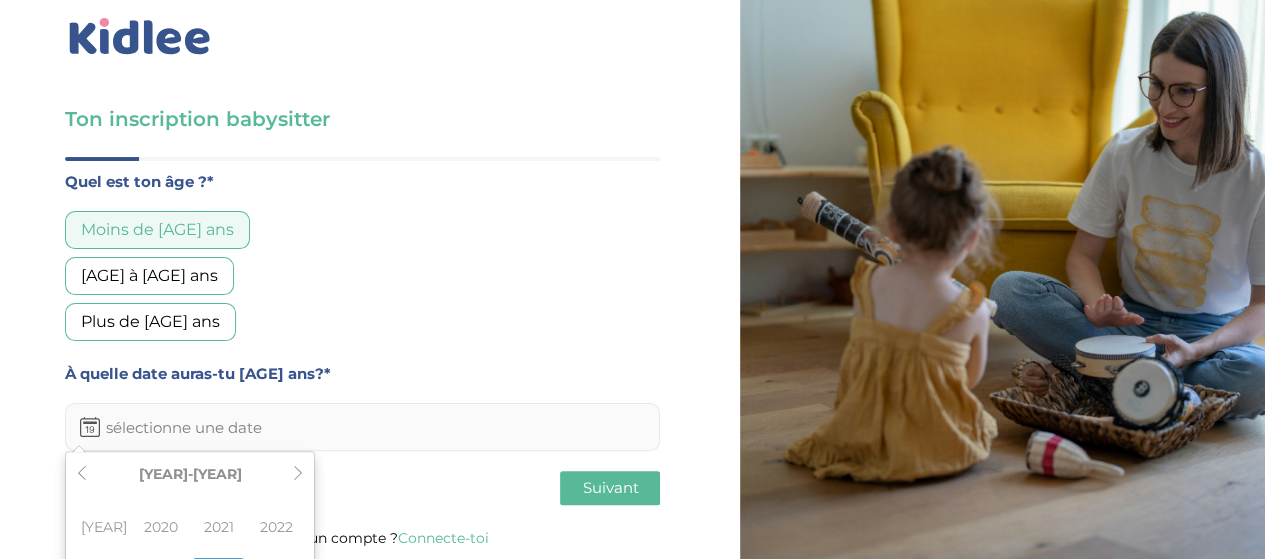 click at bounding box center [362, 427] 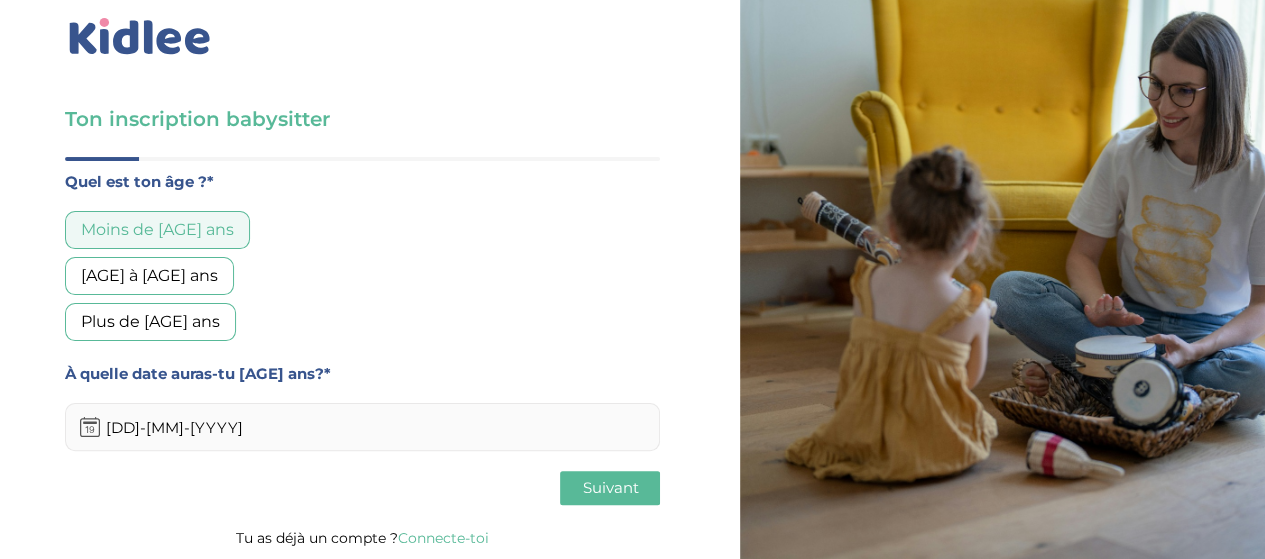 type on "[DD]-[MM]-[YYYY]" 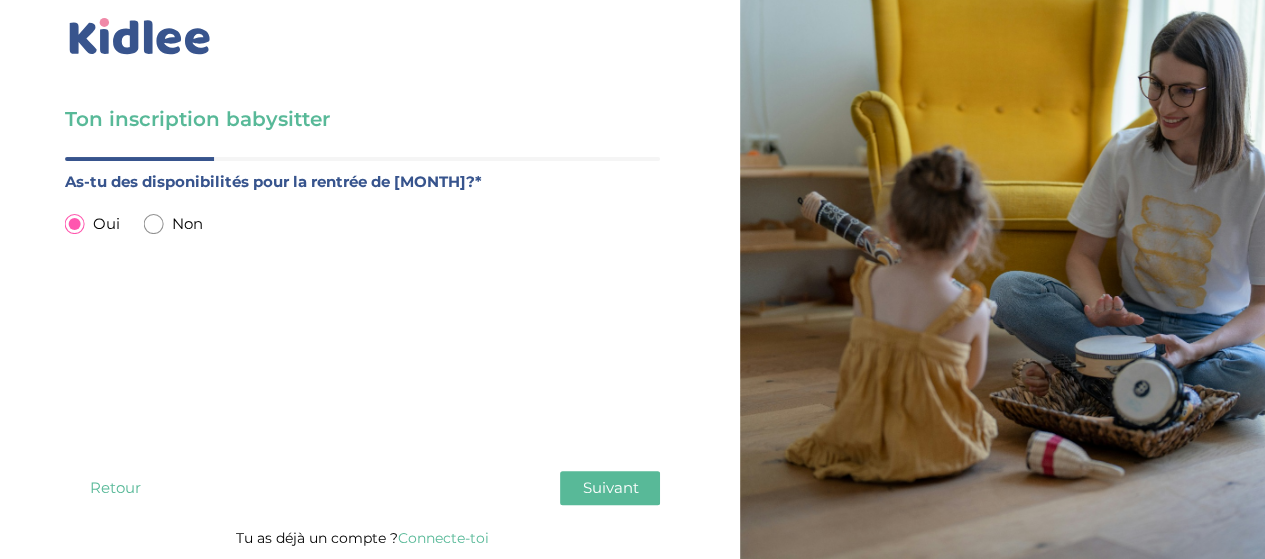 click on "Suivant" at bounding box center (610, 487) 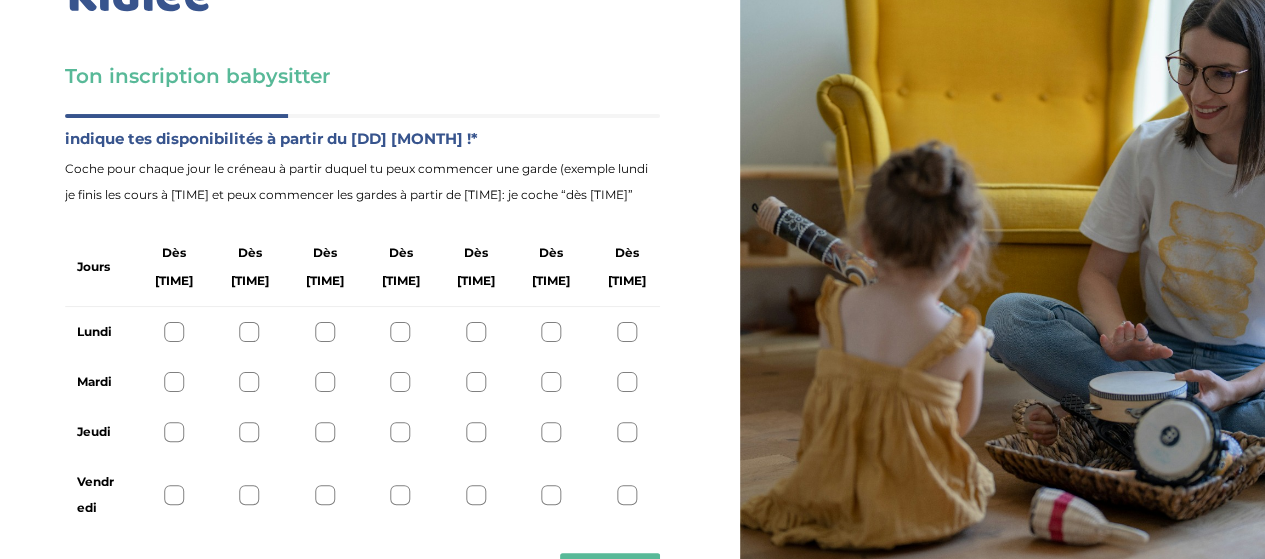 scroll, scrollTop: 79, scrollLeft: 0, axis: vertical 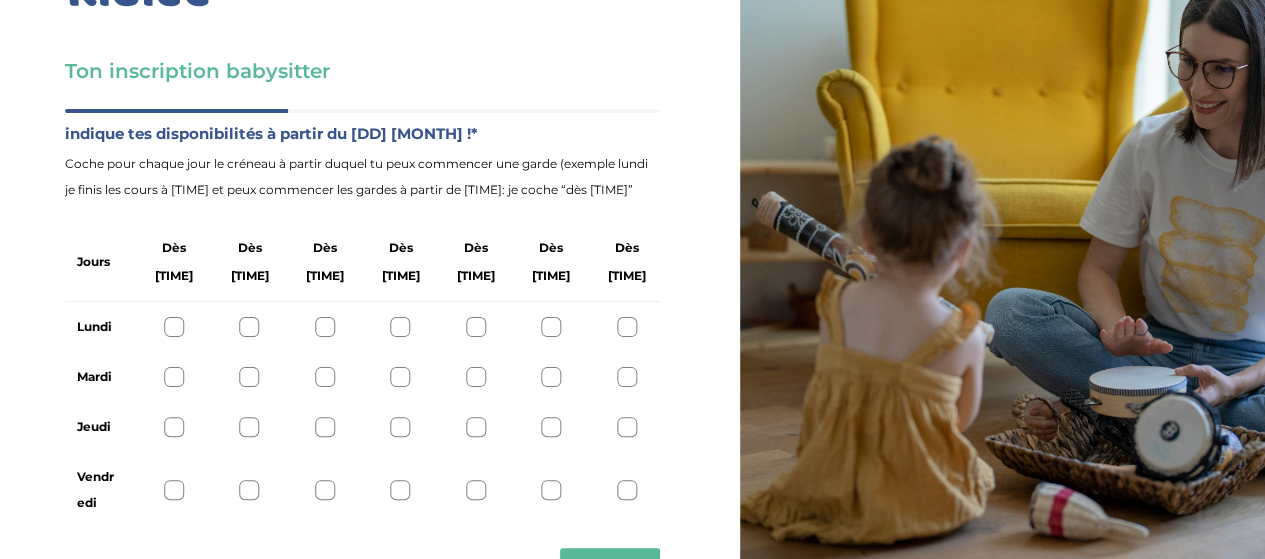 click at bounding box center [174, 327] 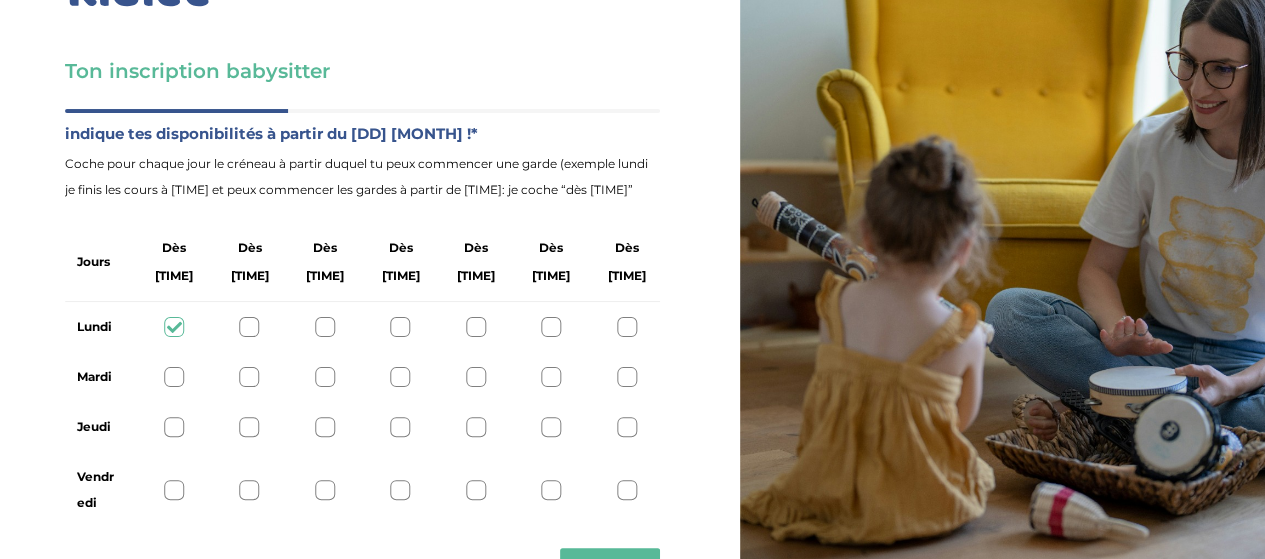 click at bounding box center [174, 327] 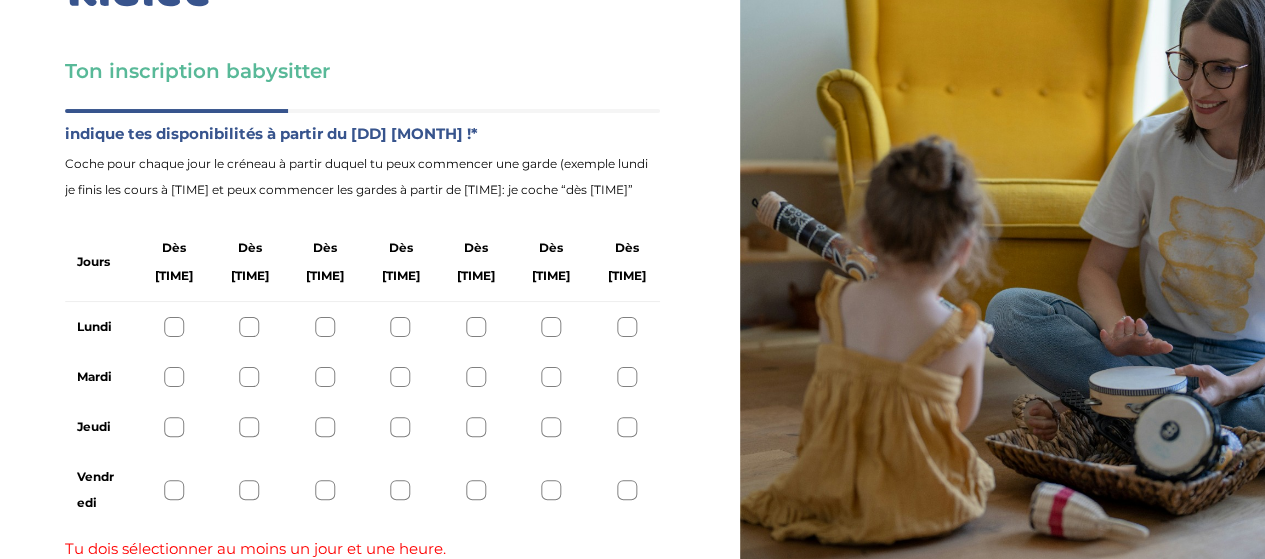 click at bounding box center [174, 377] 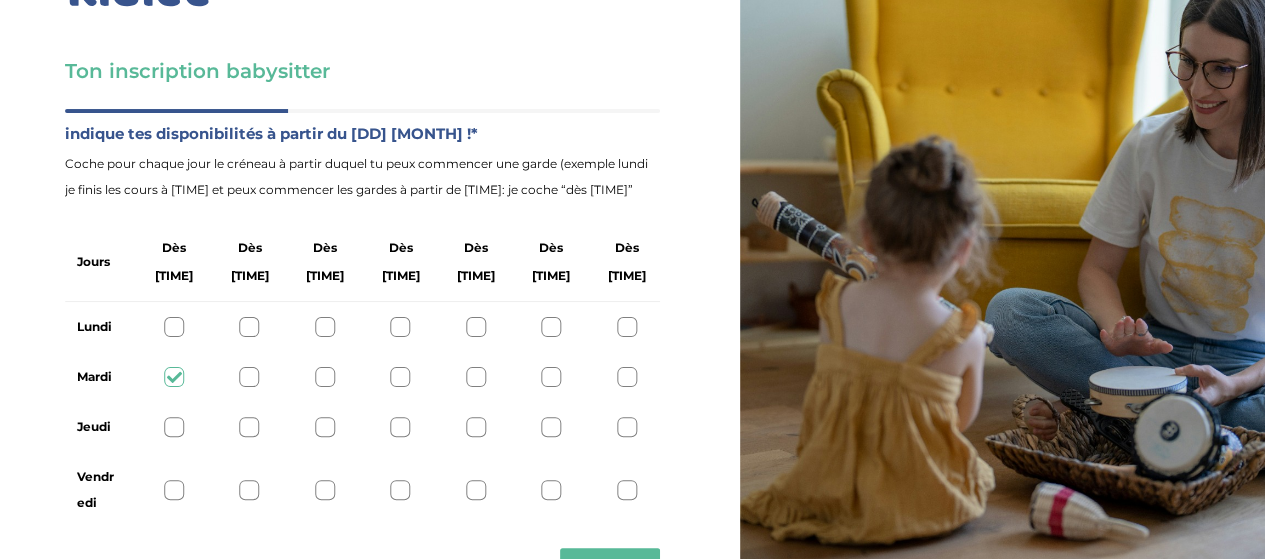 click at bounding box center (174, 427) 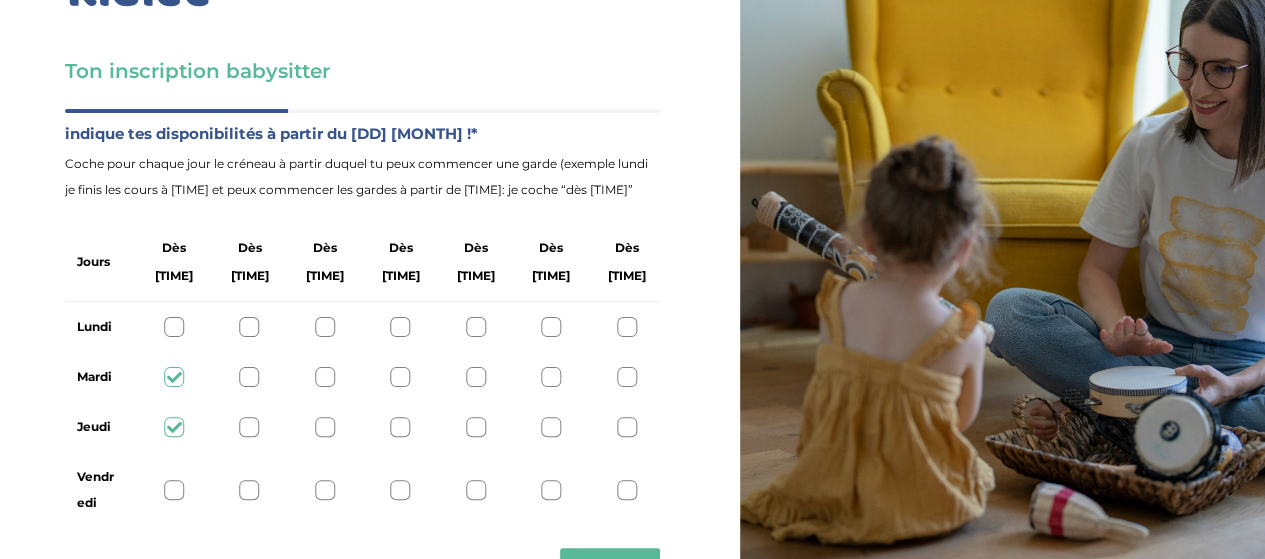 click at bounding box center (174, 490) 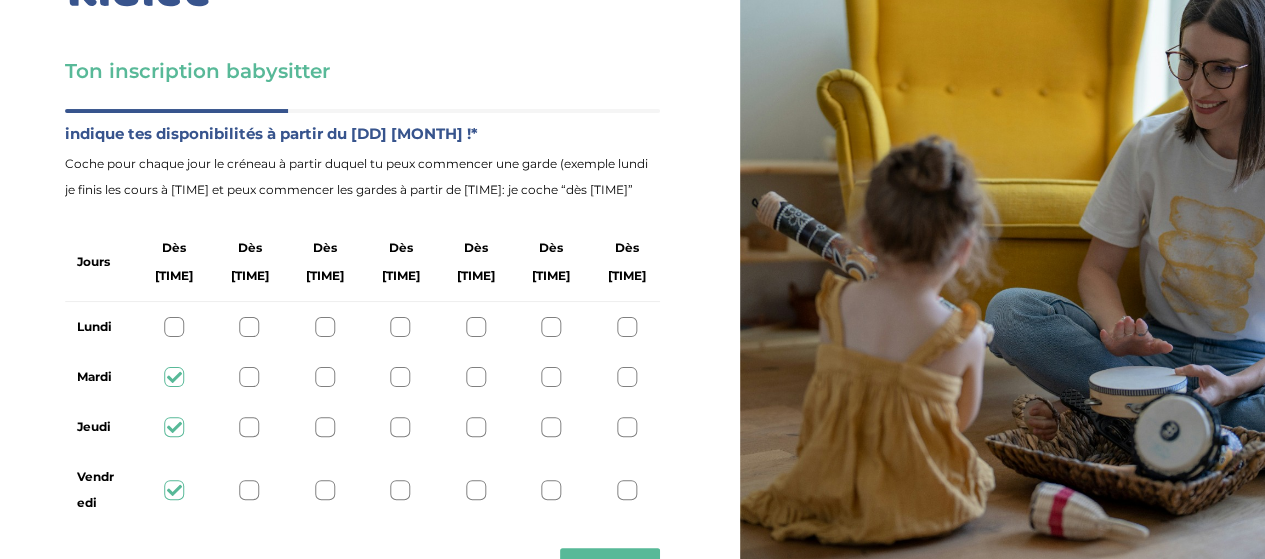 click at bounding box center [174, 490] 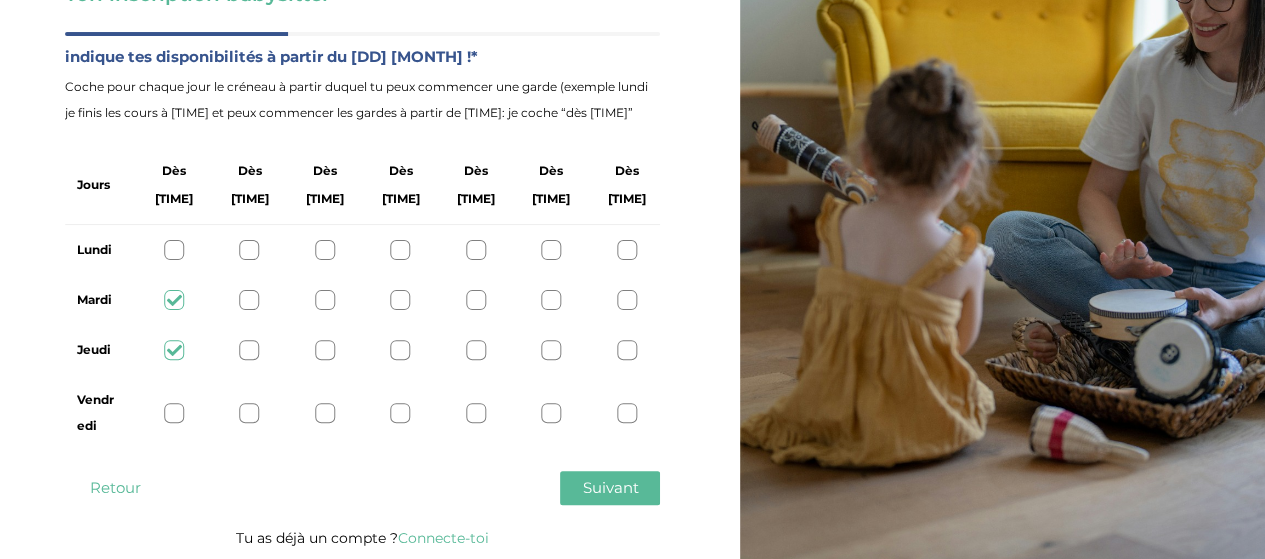 scroll, scrollTop: 158, scrollLeft: 0, axis: vertical 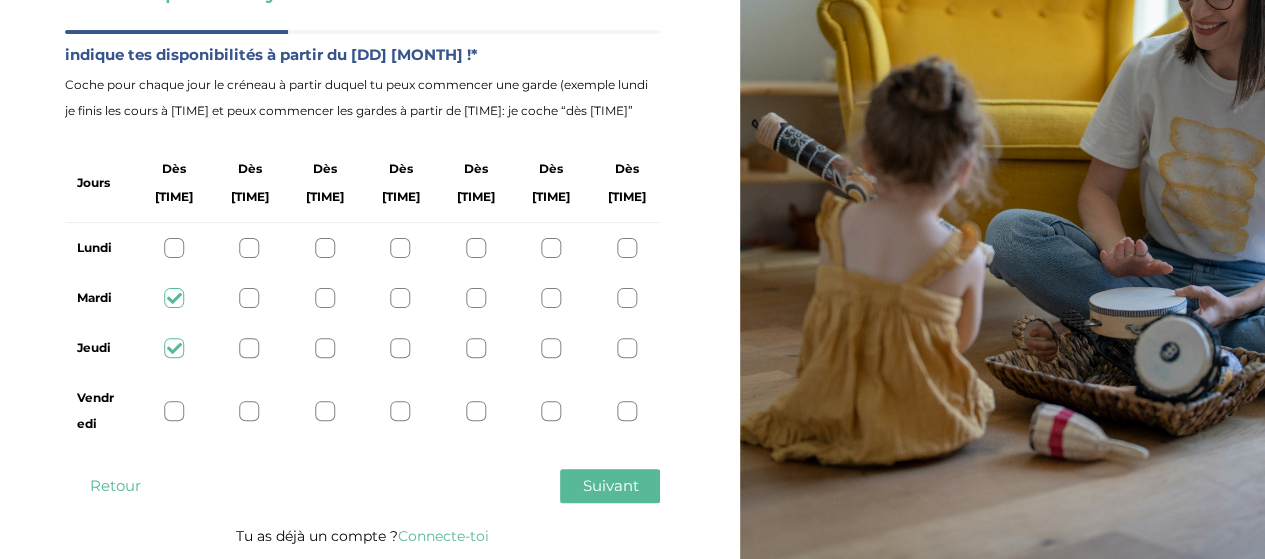 click on "Suivant" at bounding box center (610, 485) 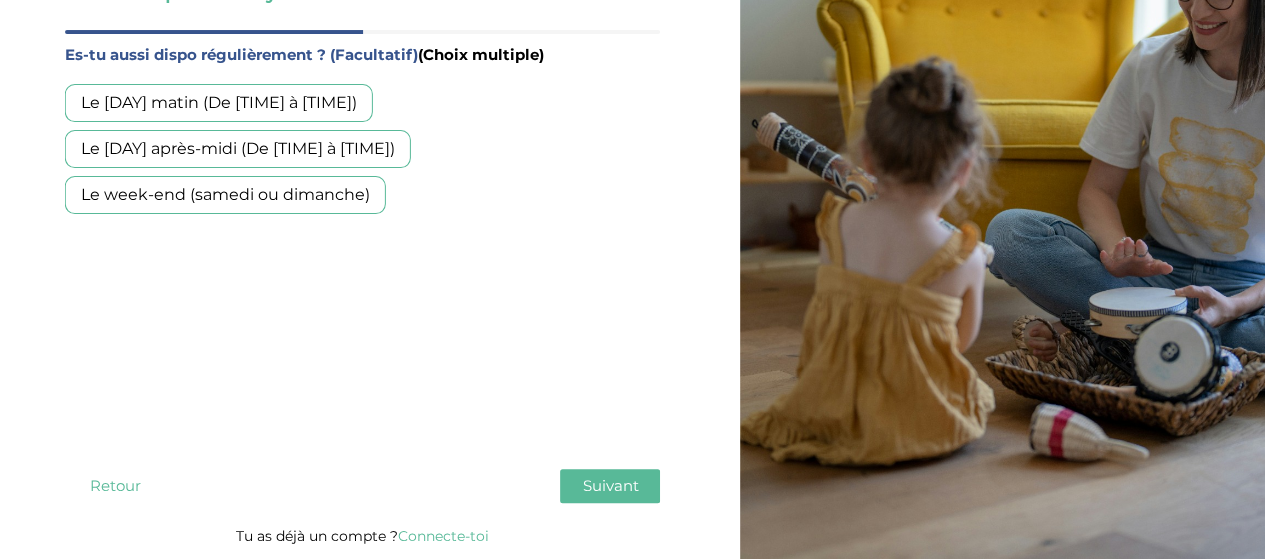 click on "Suivant" at bounding box center (610, 485) 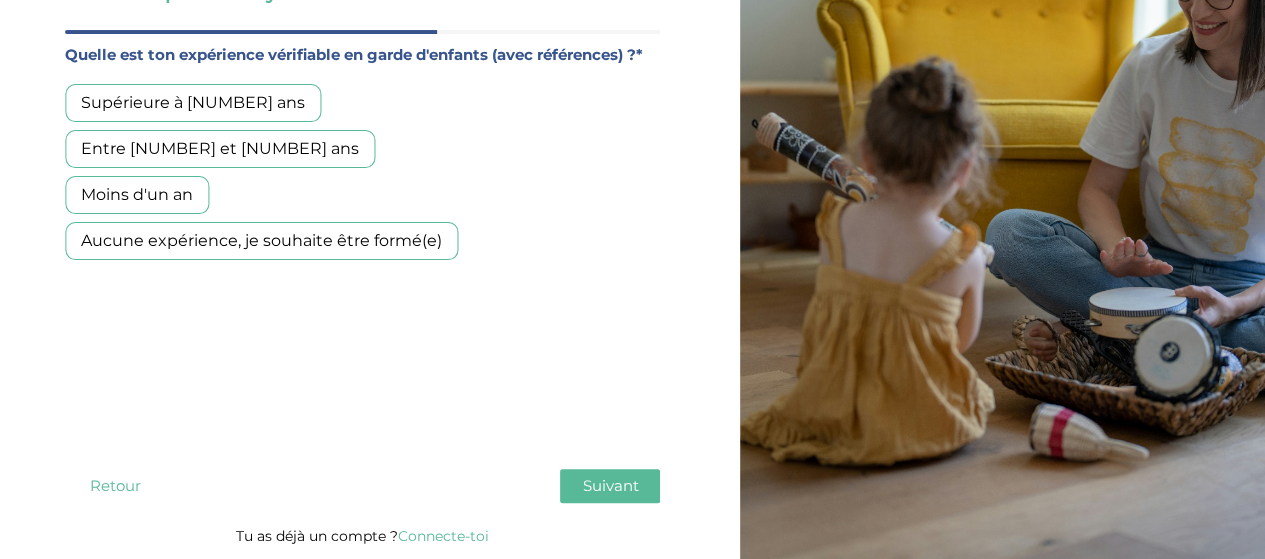 click on "Moins d'un an" at bounding box center (137, 195) 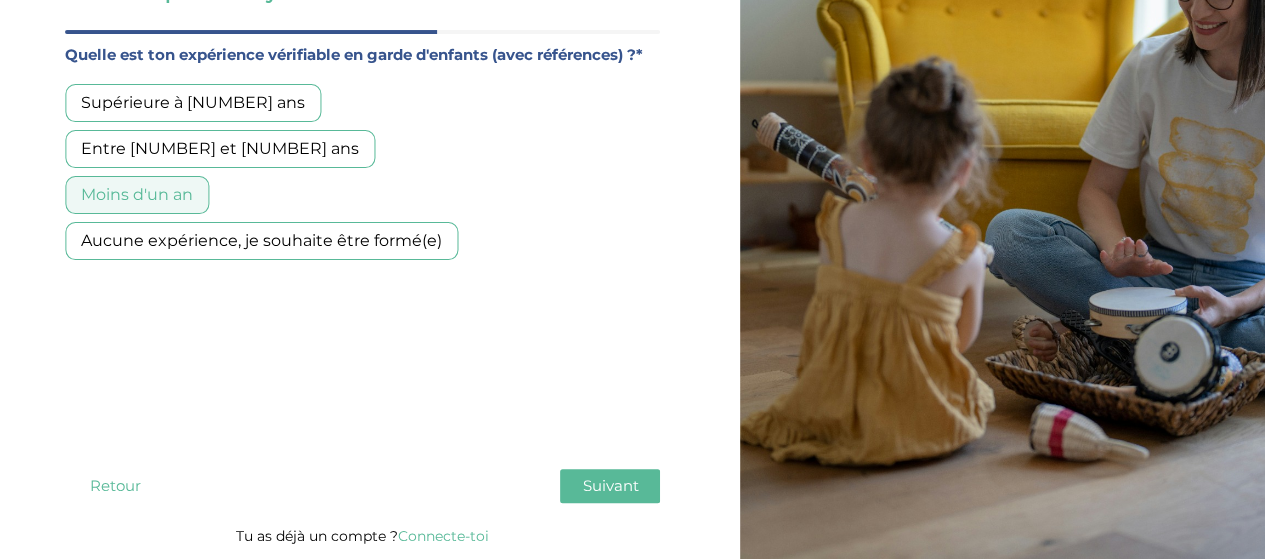 click on "Suivant" at bounding box center [610, 485] 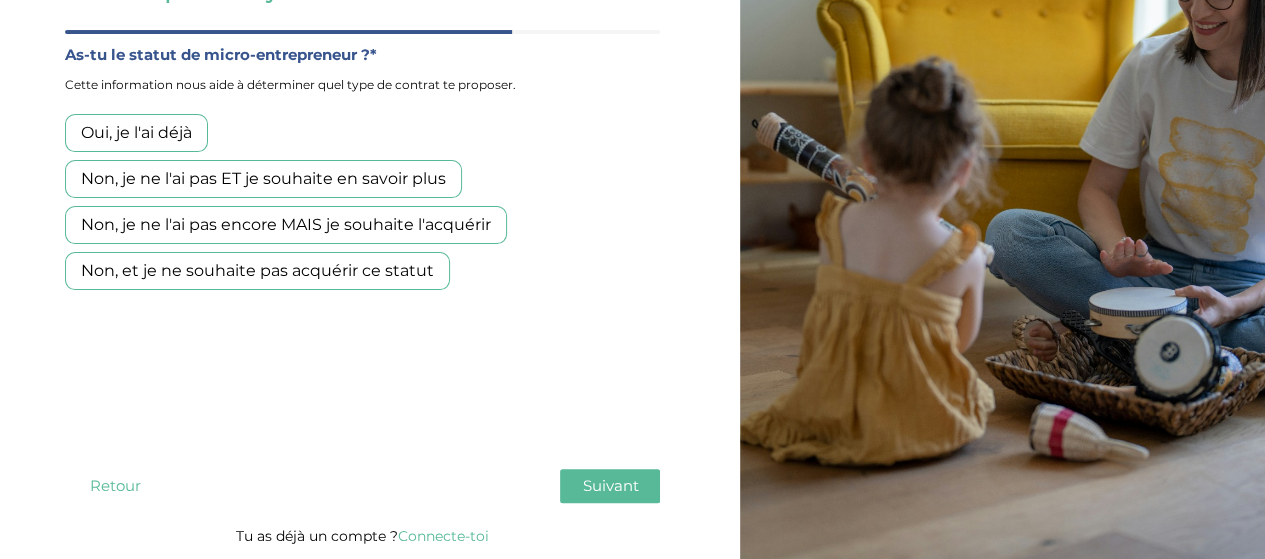 click on "Non, et je ne souhaite pas acquérir ce statut" at bounding box center [257, 271] 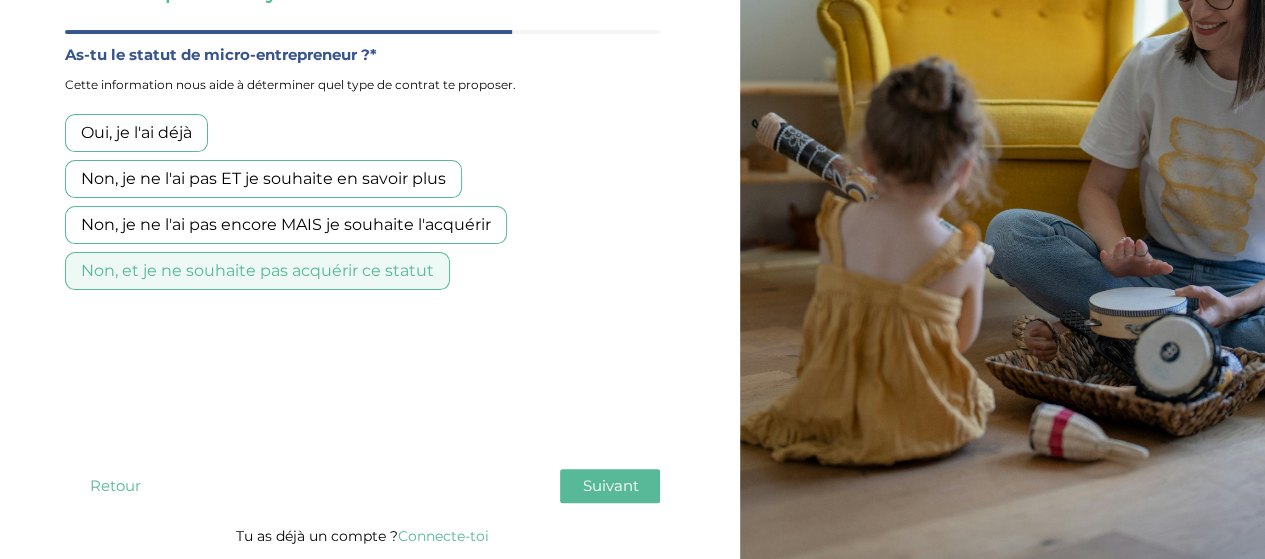 click on "Suivant" at bounding box center [610, 485] 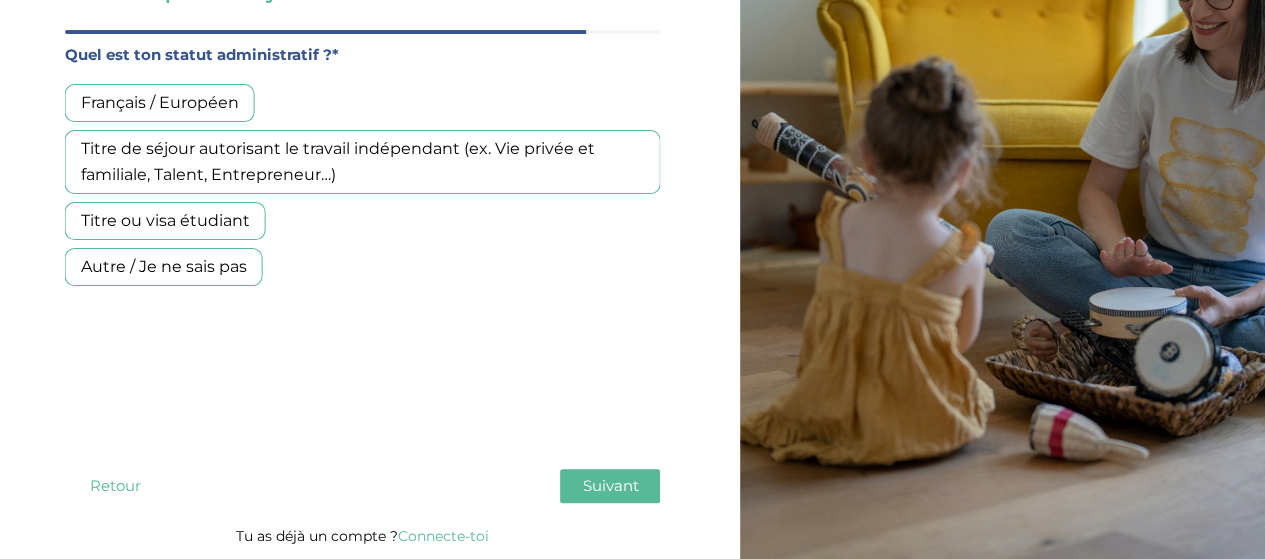 click on "Français / Européen" at bounding box center (160, 103) 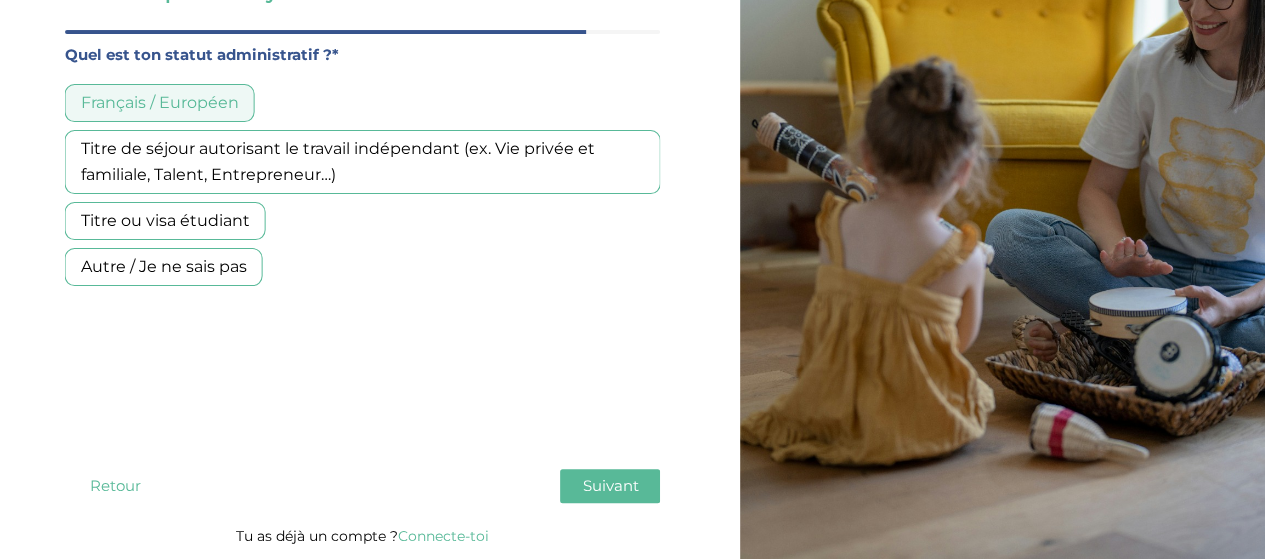 click on "Suivant" at bounding box center (610, 485) 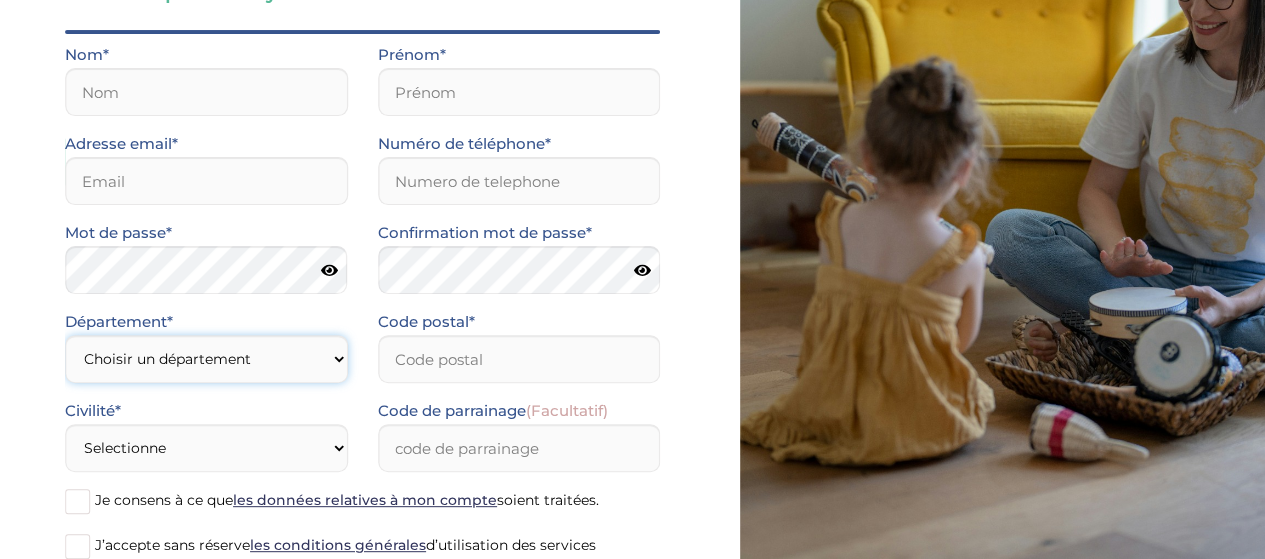 click on "Choisir un département   [CITY] ([POSTAL_CODE])
[DEPARTMENT] ([POSTAL_CODE])
[DEPARTMENT] ([POSTAL_CODE])
[DEPARTMENT] ([POSTAL_CODE])
[DEPARTMENT] ([POSTAL_CODE])
[DEPARTMENT] ([POSTAL_CODE])
[DEPARTMENT] ([POSTAL_CODE])
[DEPARTMENT] ([POSTAL_CODE])
Autre" at bounding box center [206, 359] 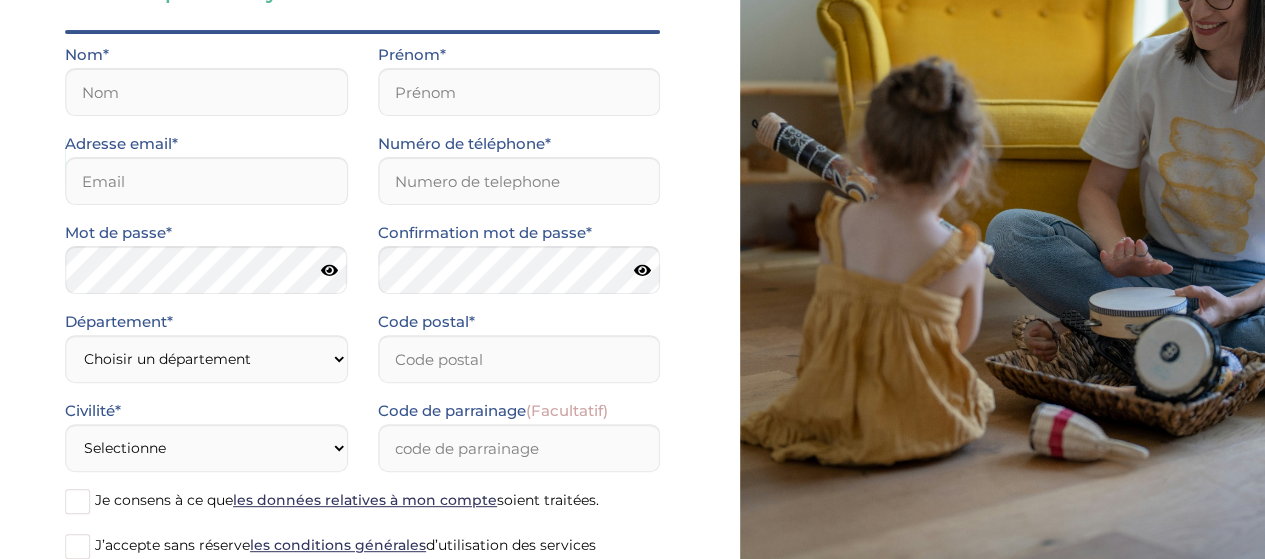 click on "Ton inscription babysitter
Merci de vérifier que tous les champs sont remplis avant de poursuivre.
Quel est ton âge ?*
Moins de [AGE] ans
[AGE] à [AGE] ans
Plus de [AGE] ans
À quelle date auras-tu [AGE] ans?*   [DD]-[MM]-[YYYY]           As-tu des disponibilités pour la rentrée de [MONTH]?*     Oui     Non   indique tes disponibilités à partir du [DD] [MONTH] !*   Coche pour chaque jour le créneau à partir duquel tu peux commencer une garde
(exemple lundi je finis les cours à [TIME] et peux commencer les gardes à partir de [TIME]: je coche
“dès [TIME]”   Jours   Dès   [TIME] Dès   [TIME] Dès   [TIME] Dès   [TIME] Dès   [TIME] Dès   [TIME] Dès   [TIME]     Lundi   Mardi   Jeudi   Vendredi     Es-tu aussi dispo régulièrement ? (Facultatif)  (Choix multiple)" at bounding box center [362, 275] 